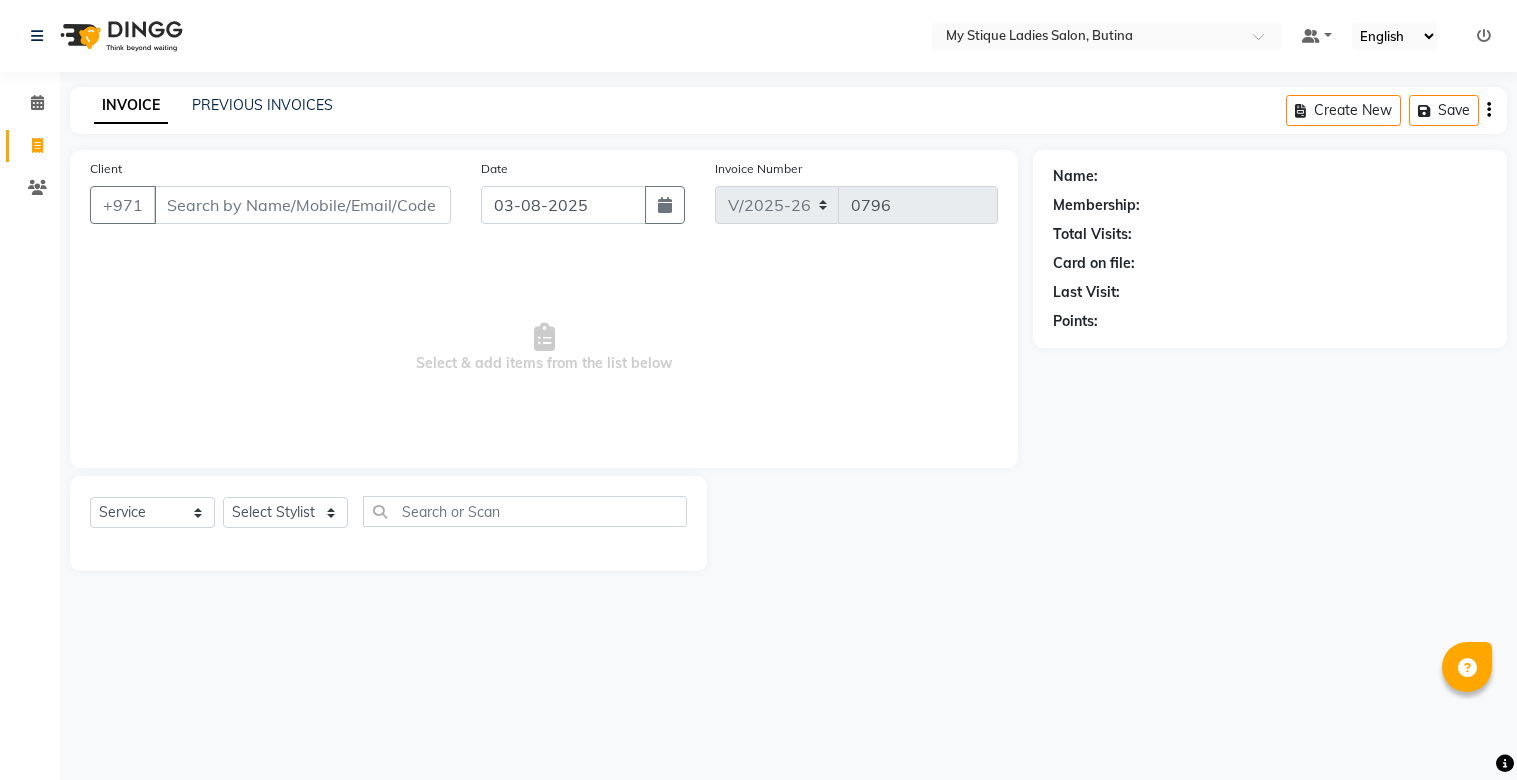 select on "7457" 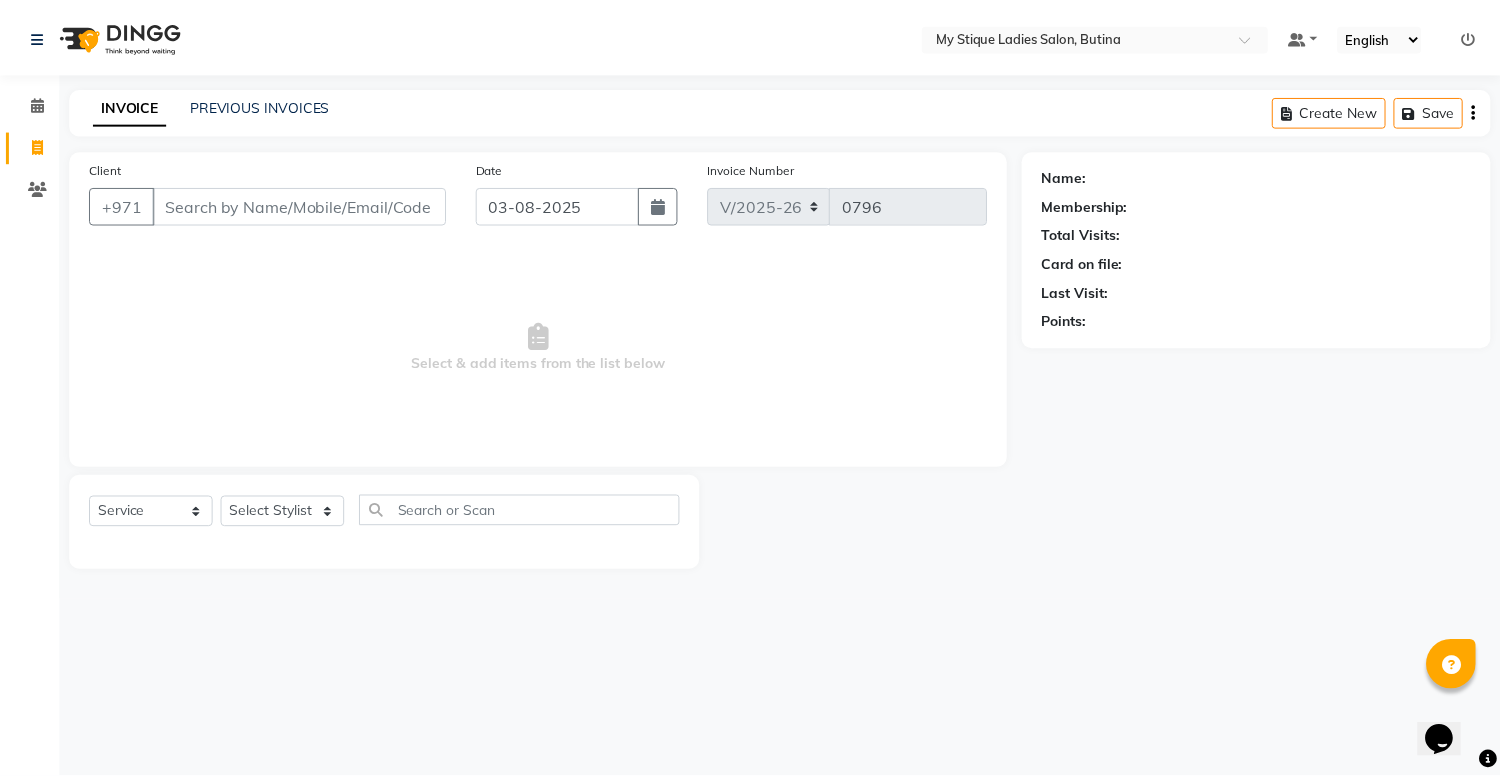 scroll, scrollTop: 0, scrollLeft: 0, axis: both 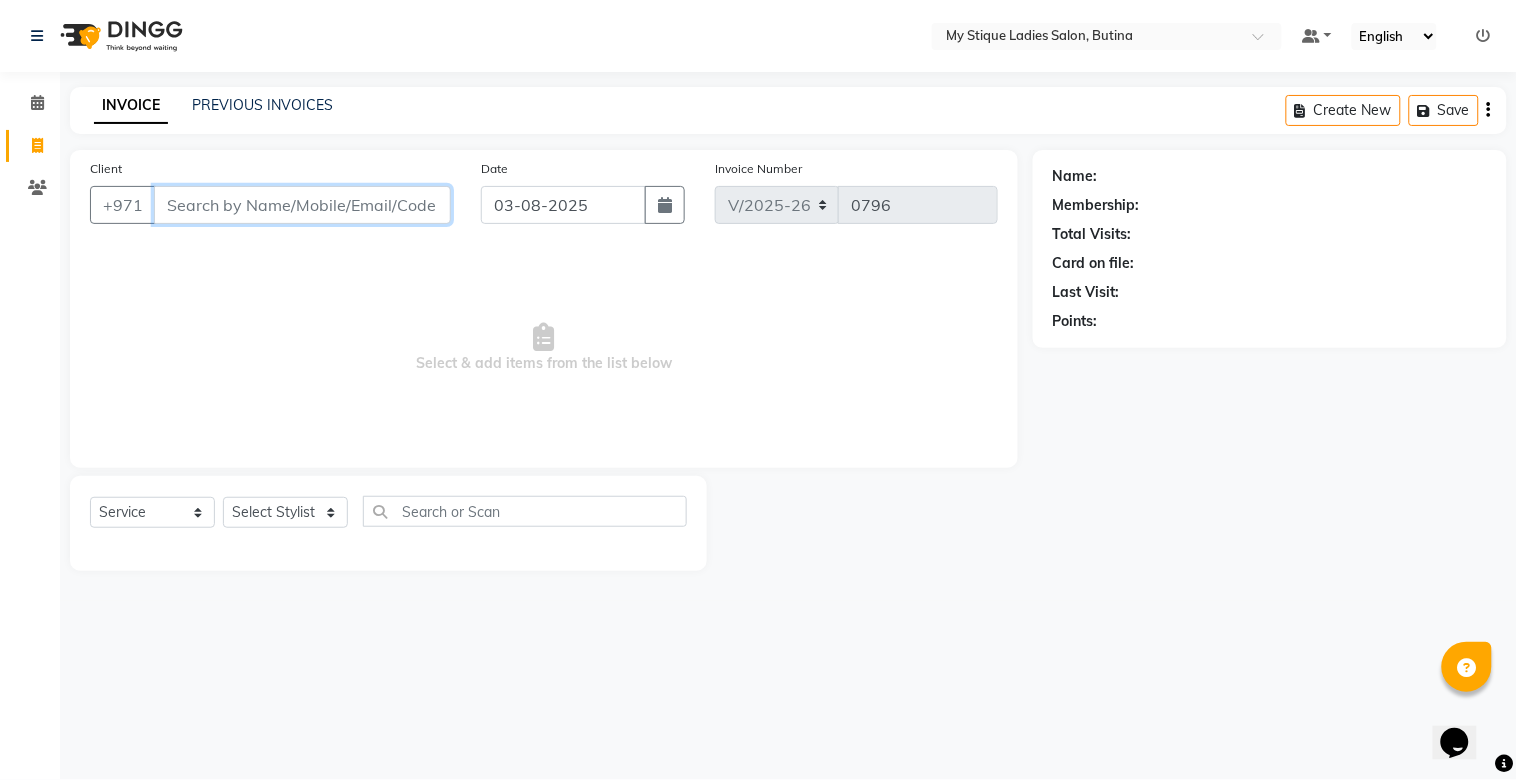 click on "Client" at bounding box center (302, 205) 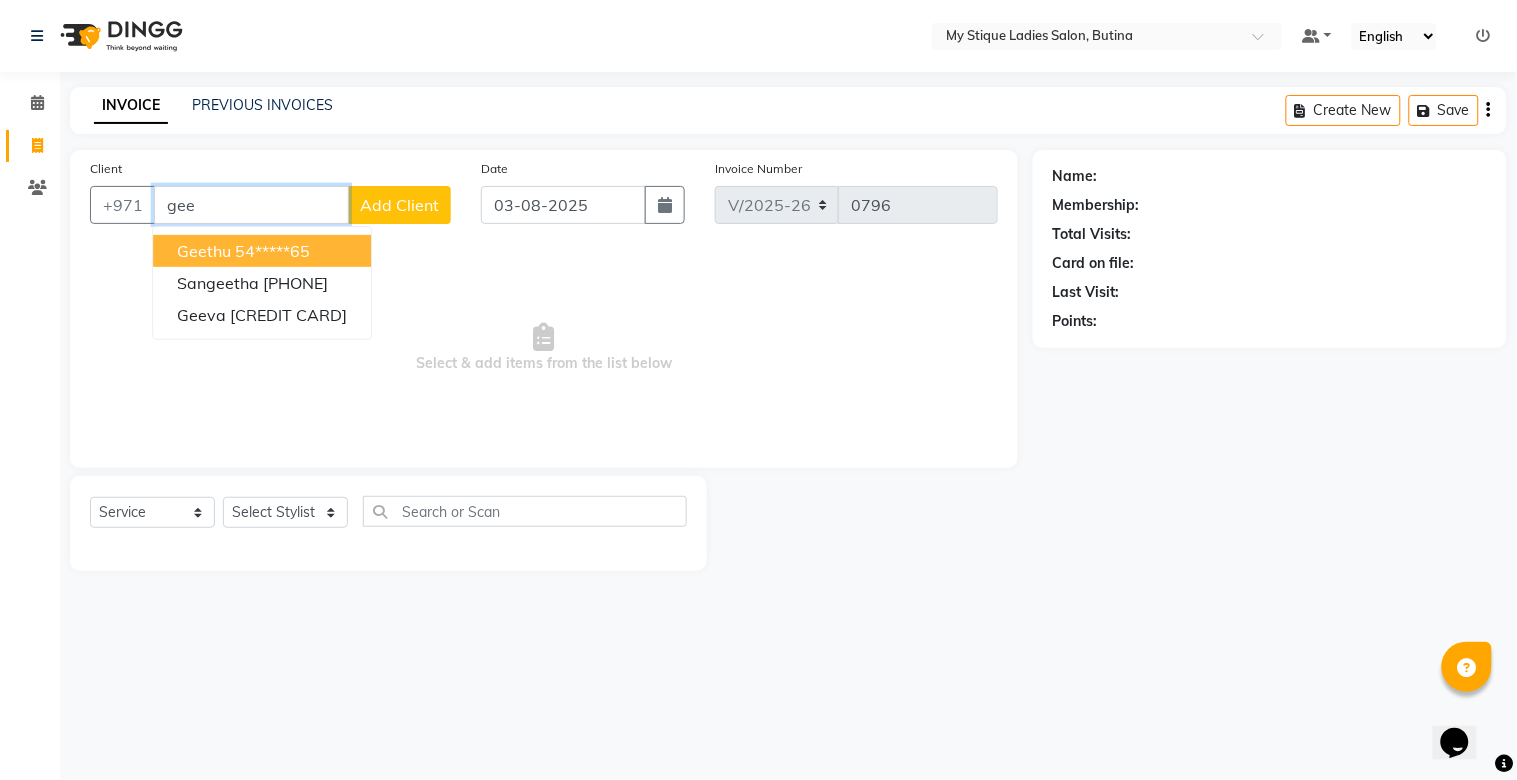 click on "Geethu" at bounding box center [204, 251] 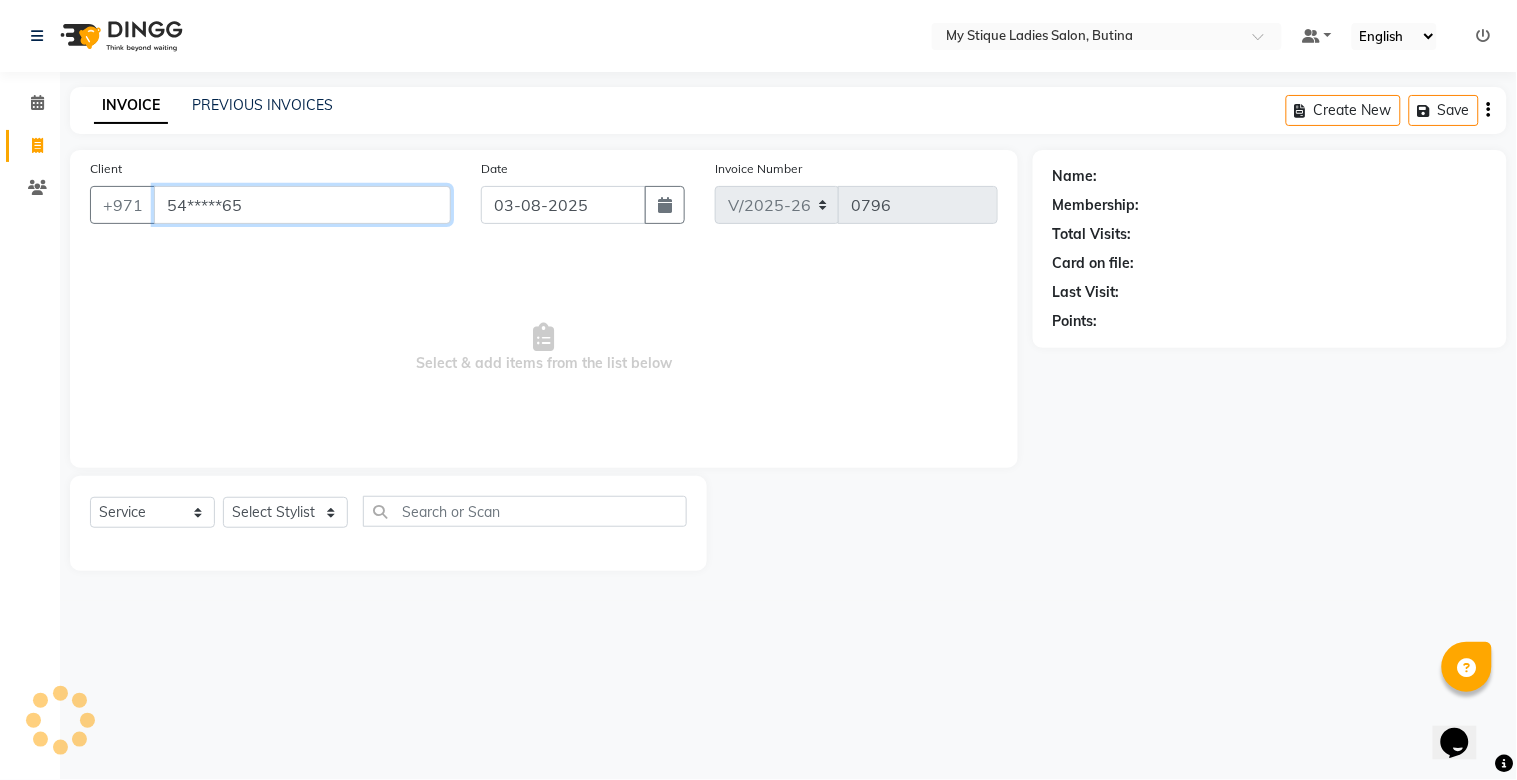 type on "54*****65" 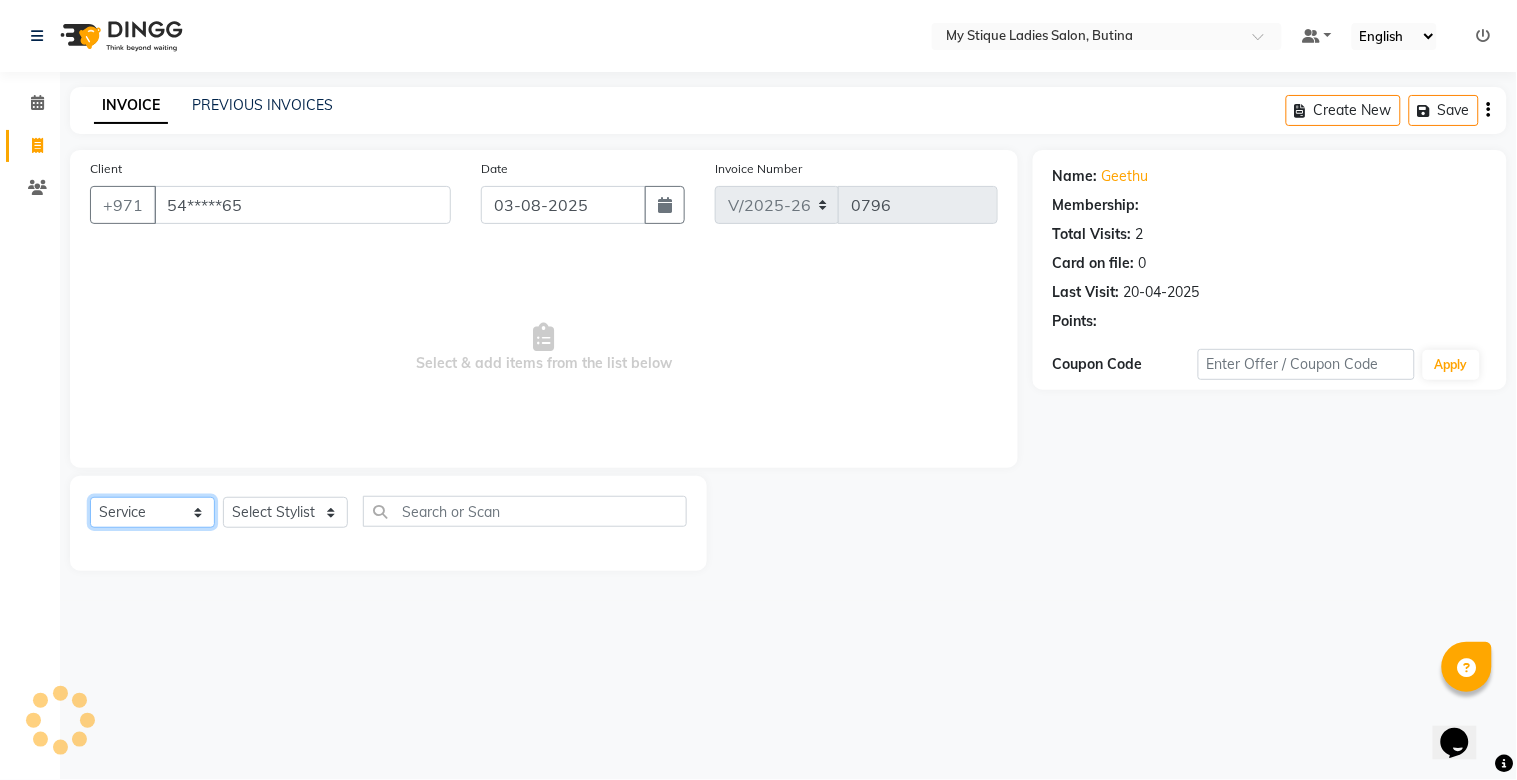 click on "Select  Service  Product  Membership  Package Voucher Prepaid Gift Card" 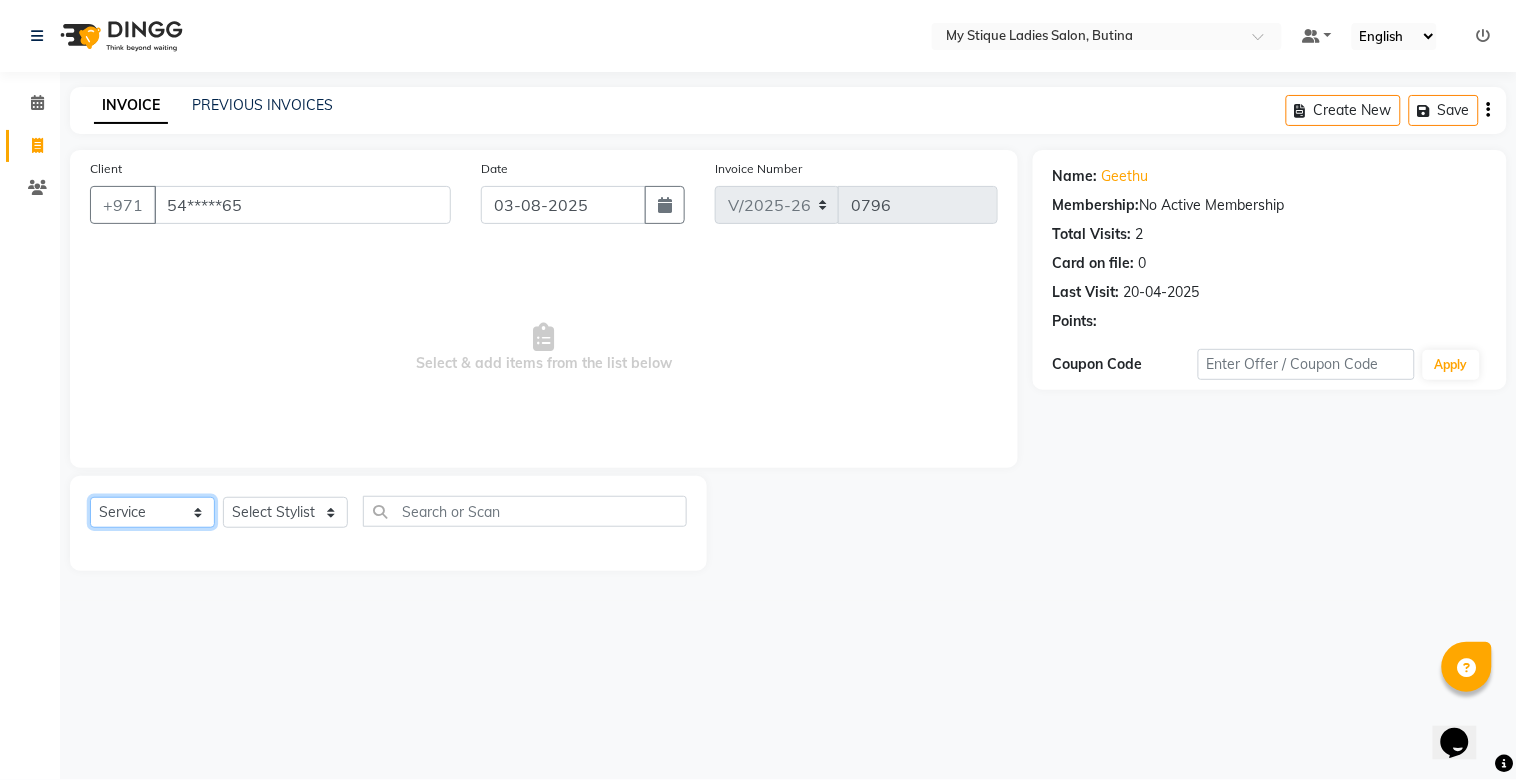 click on "Select  Service  Product  Membership  Package Voucher Prepaid Gift Card" 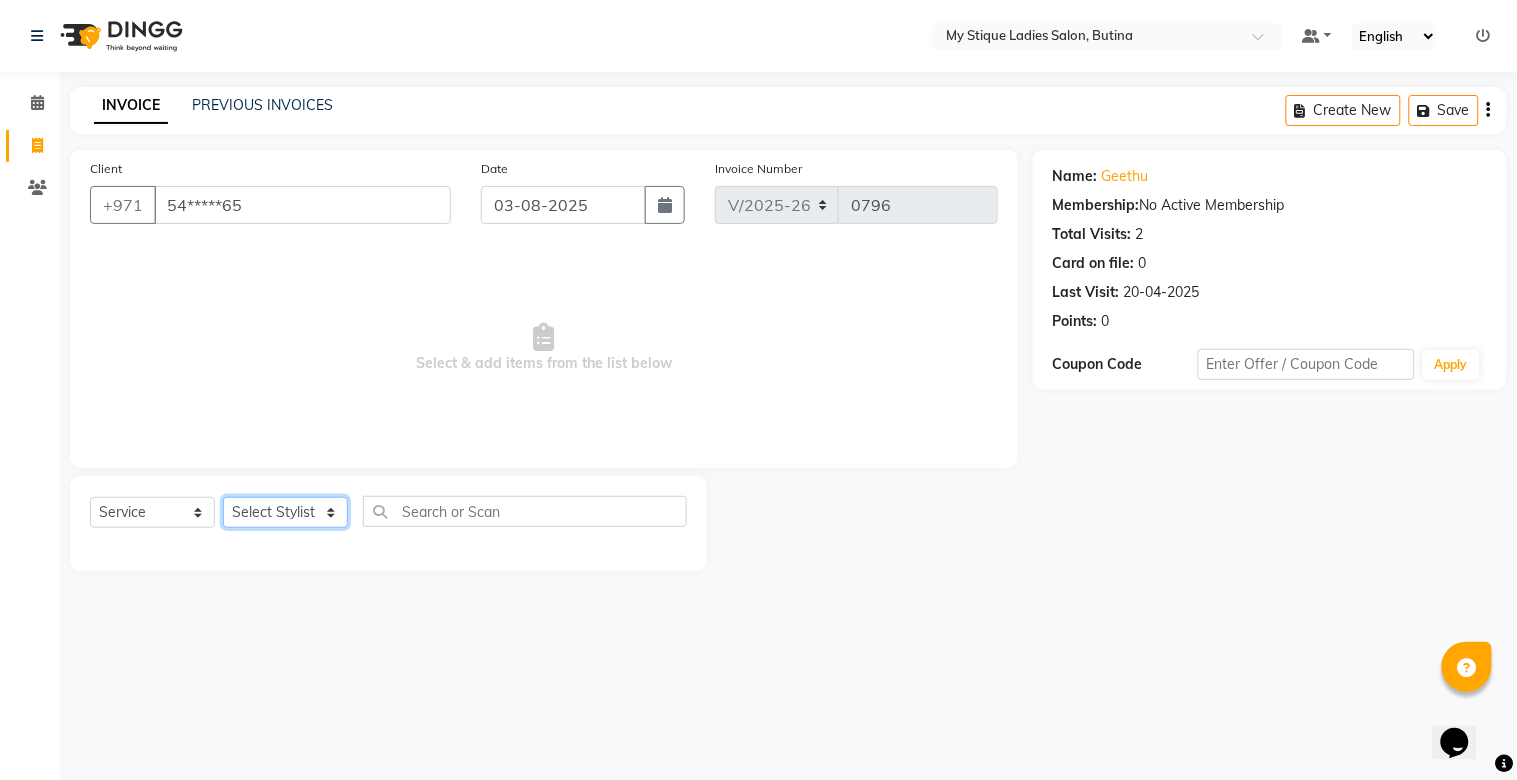 click on "Select Stylist [FIRST] [LAST] [LAST] [LAST] [LAST] [LAST] TEMP STAFF" 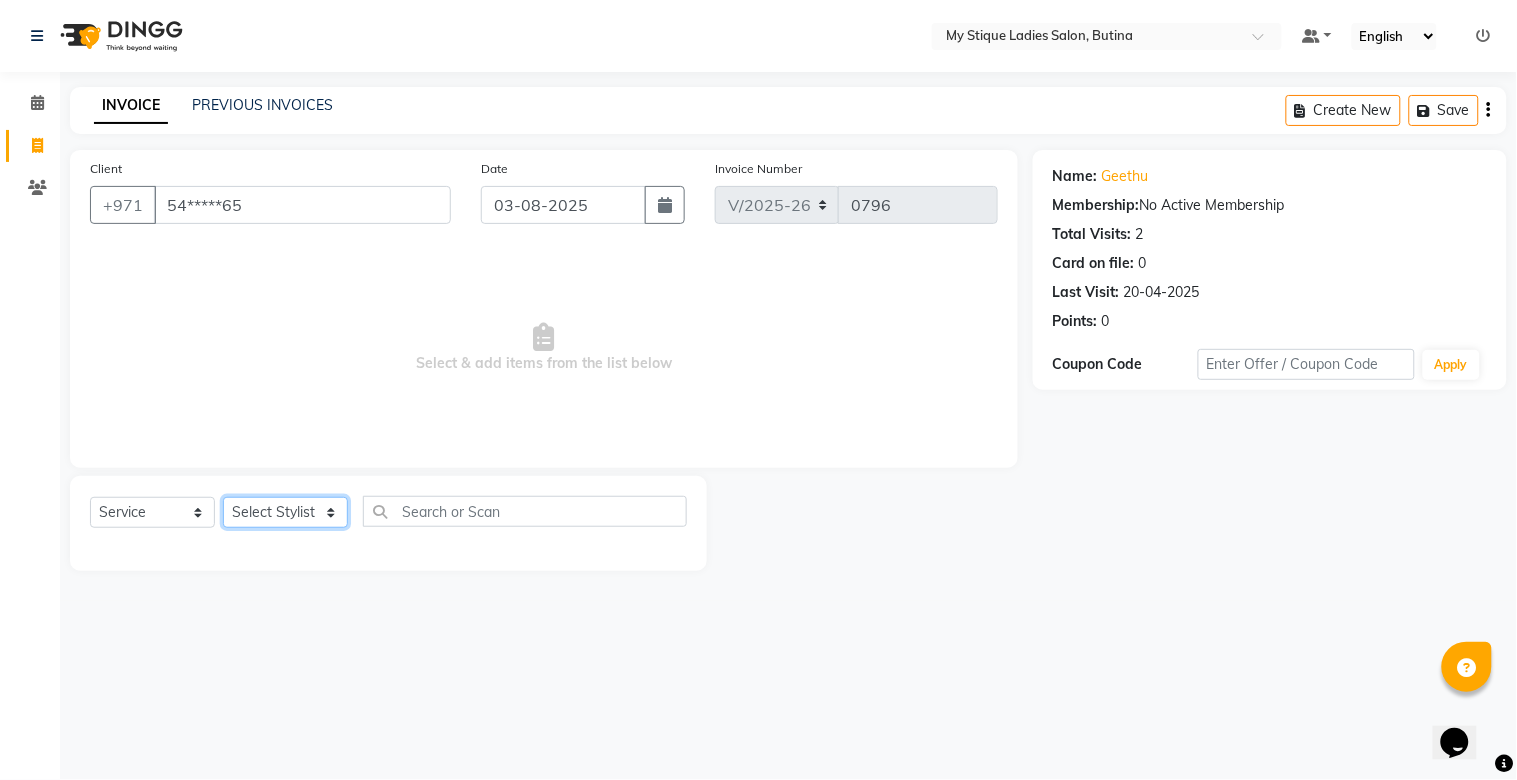 select on "65420" 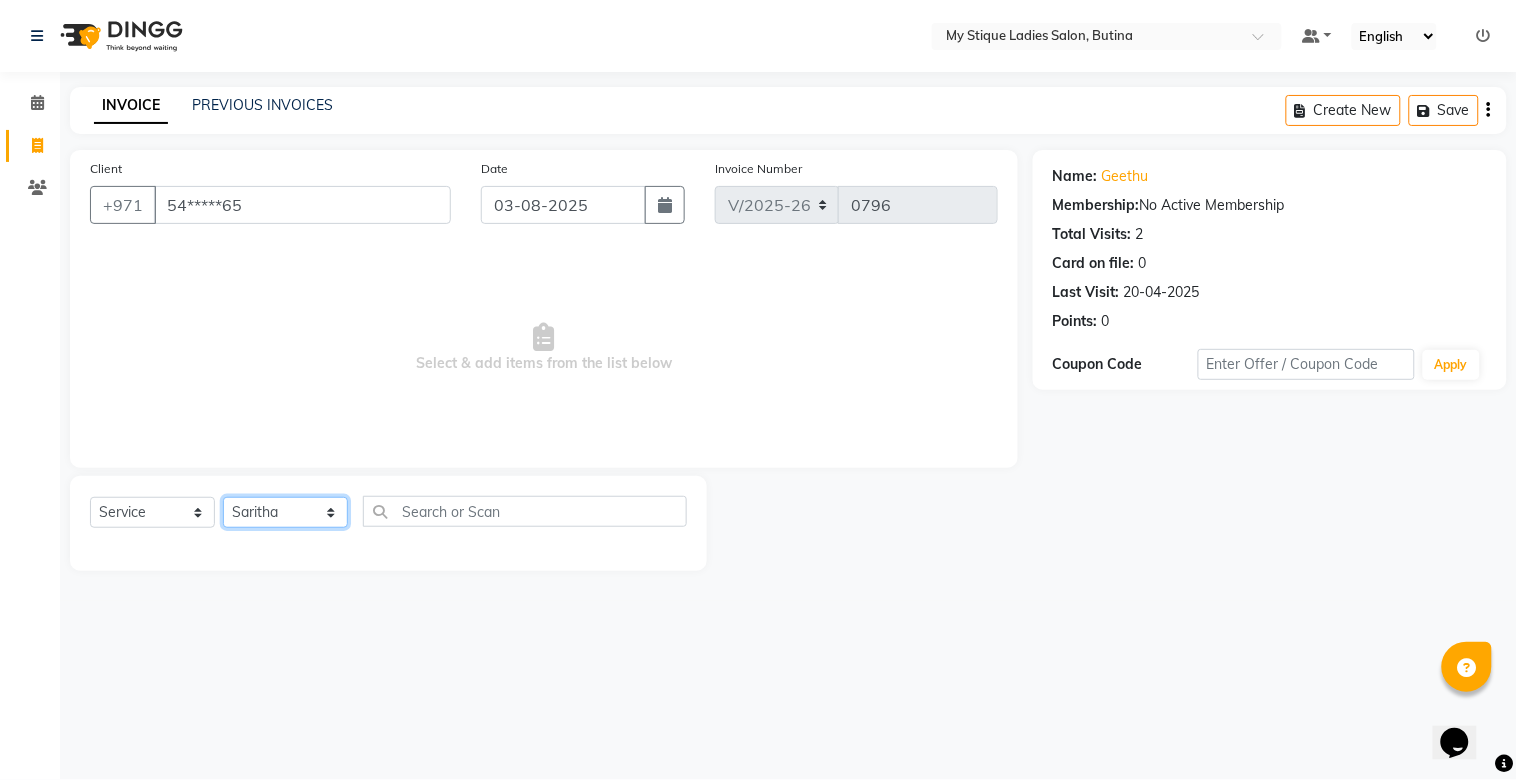 click on "Select Stylist [FIRST] [LAST] [LAST] [LAST] [LAST] [LAST] TEMP STAFF" 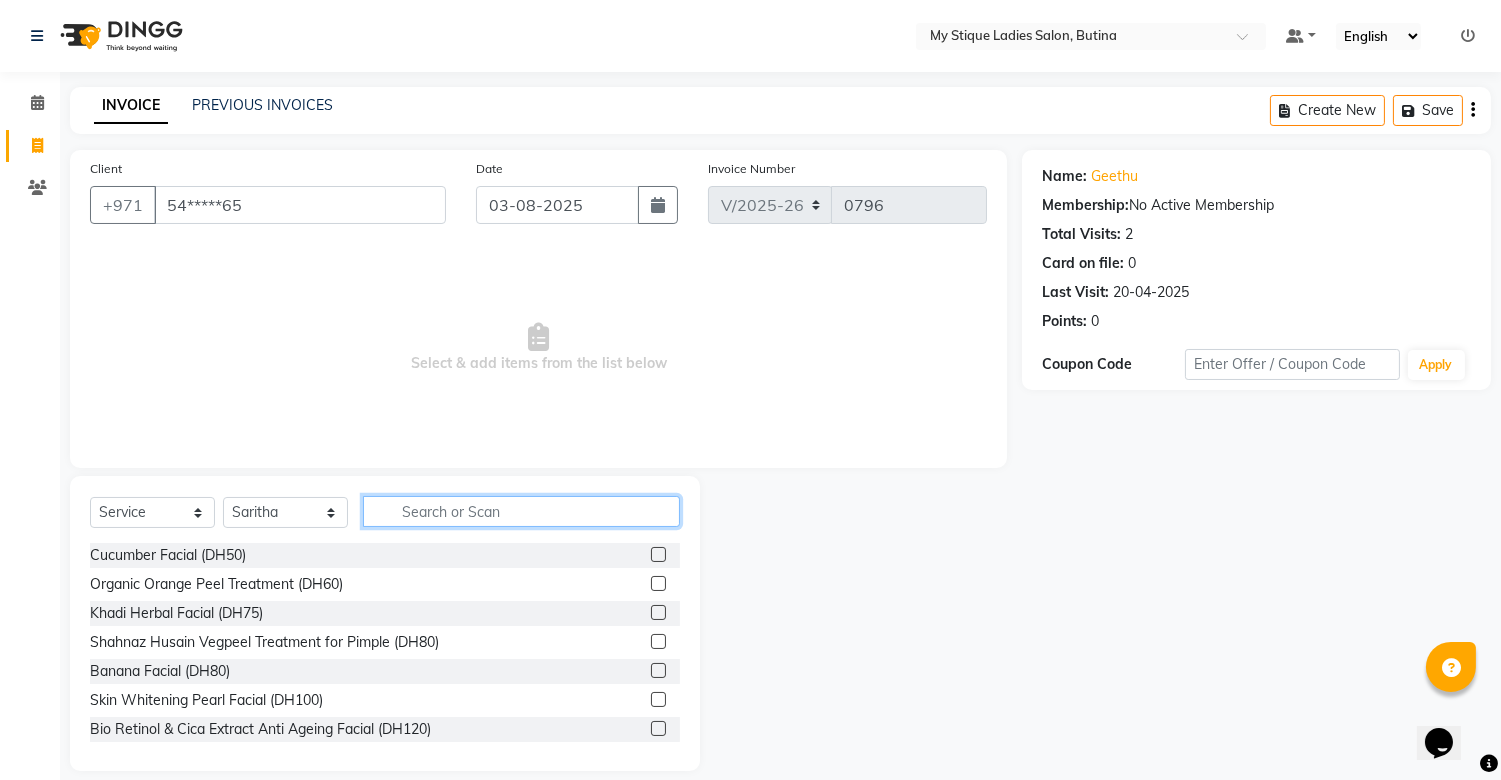 click 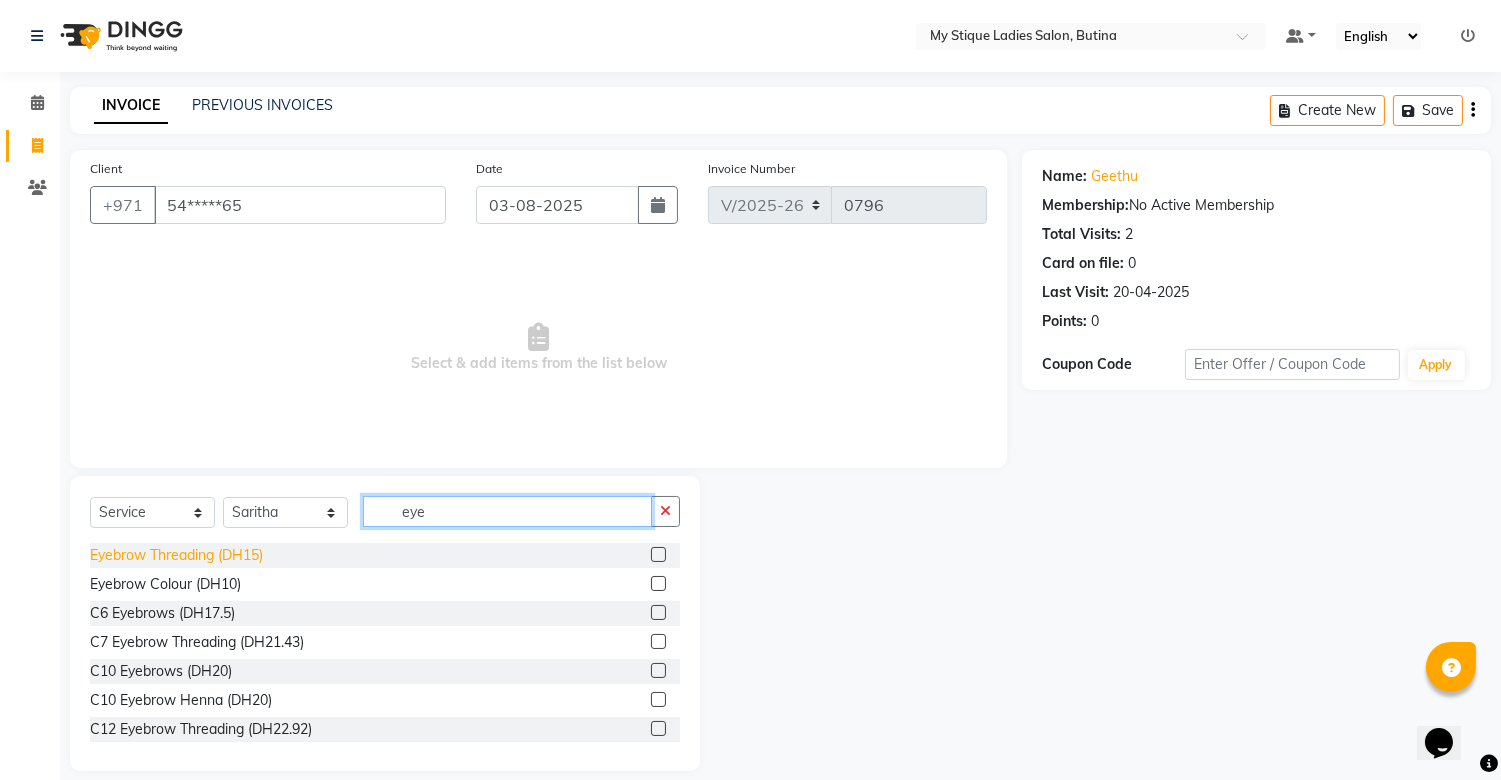 type on "eye" 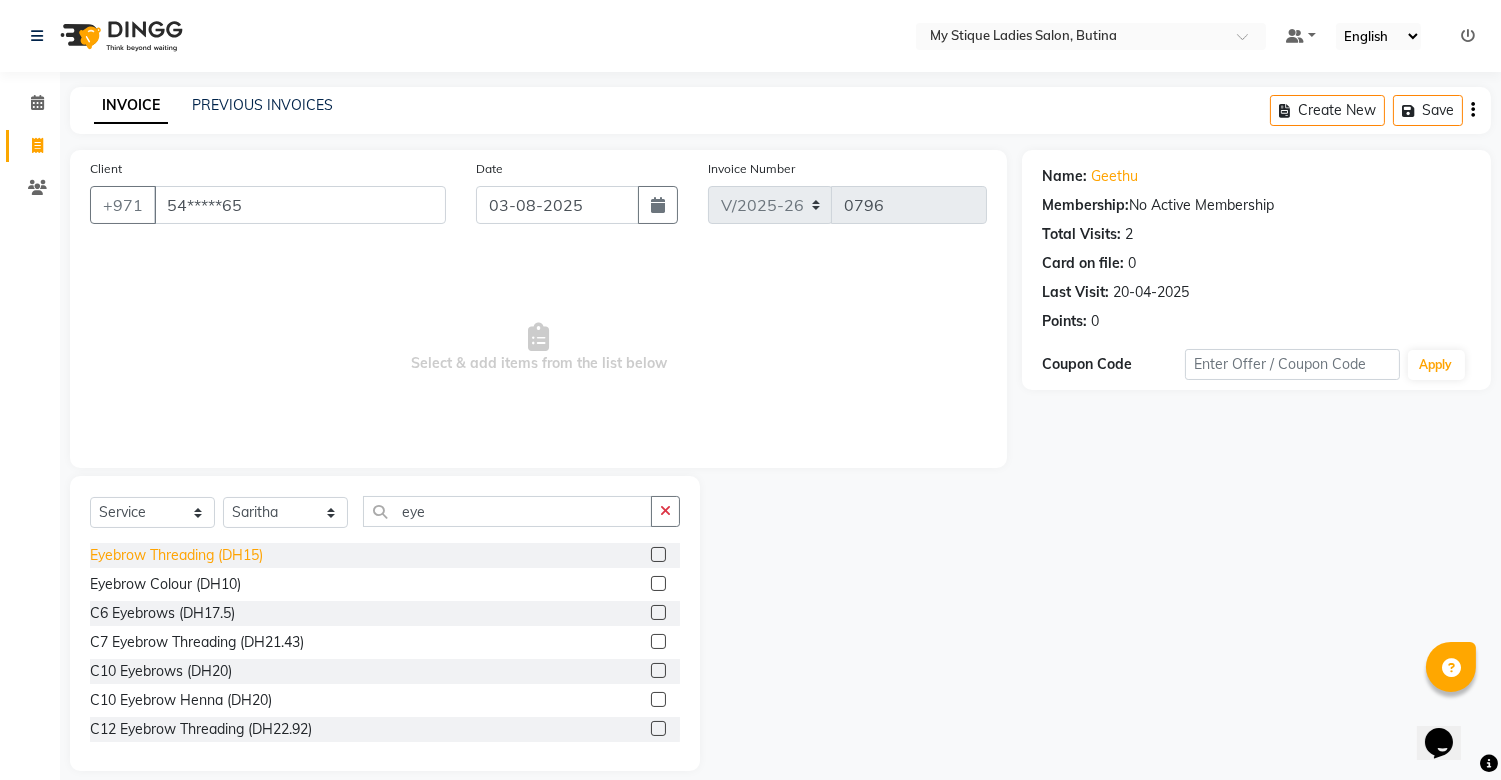 click on "Eyebrow Threading (DH15)" 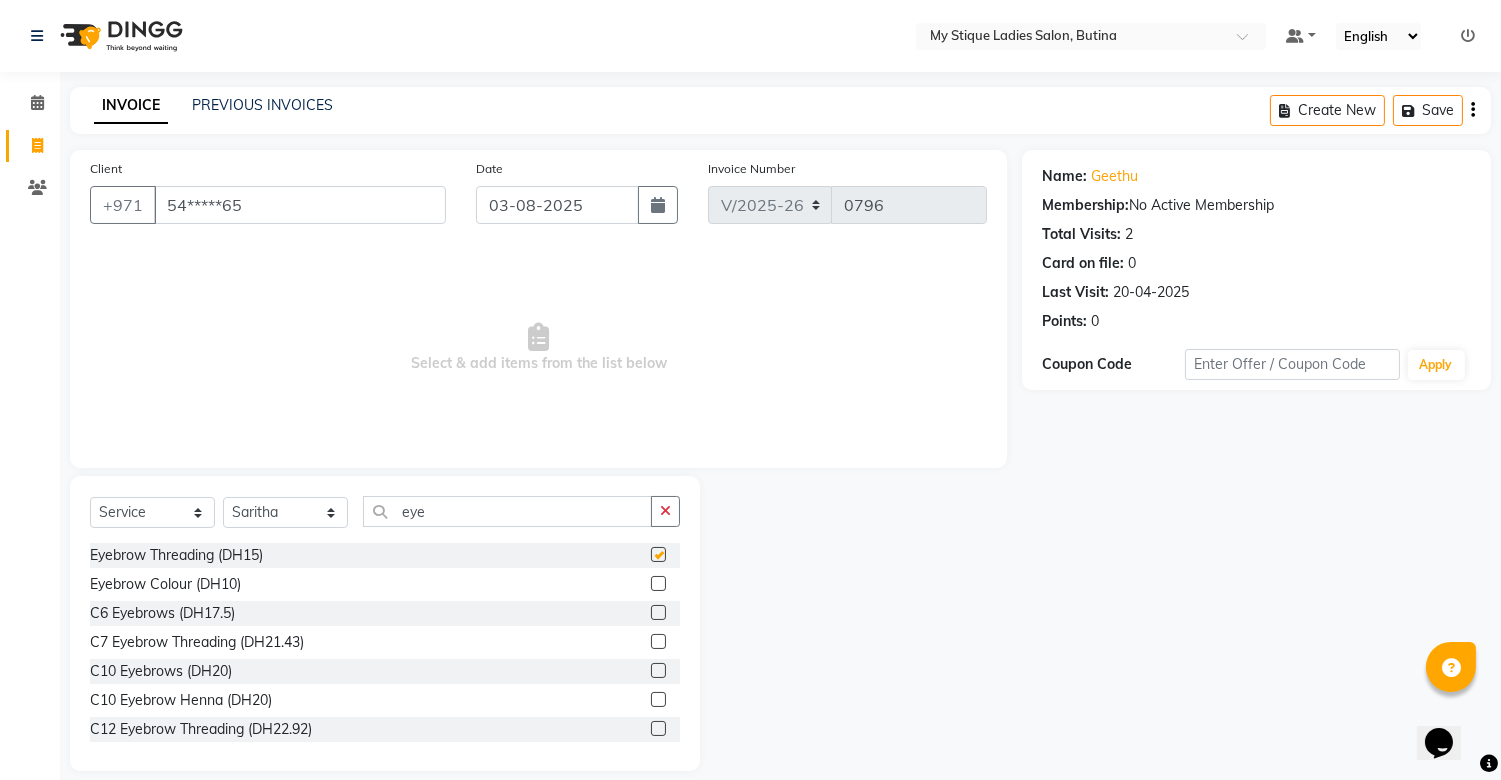 checkbox on "false" 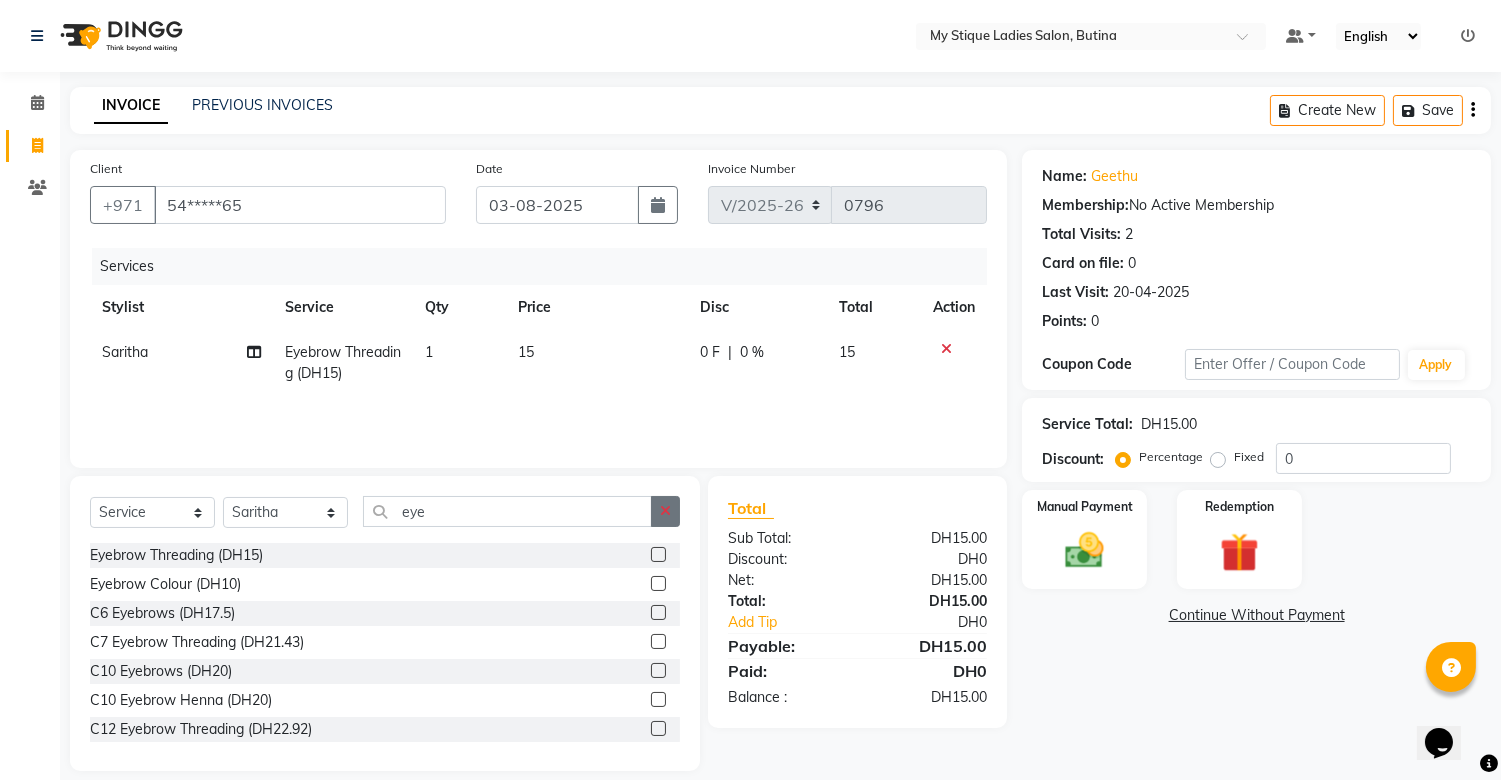 click 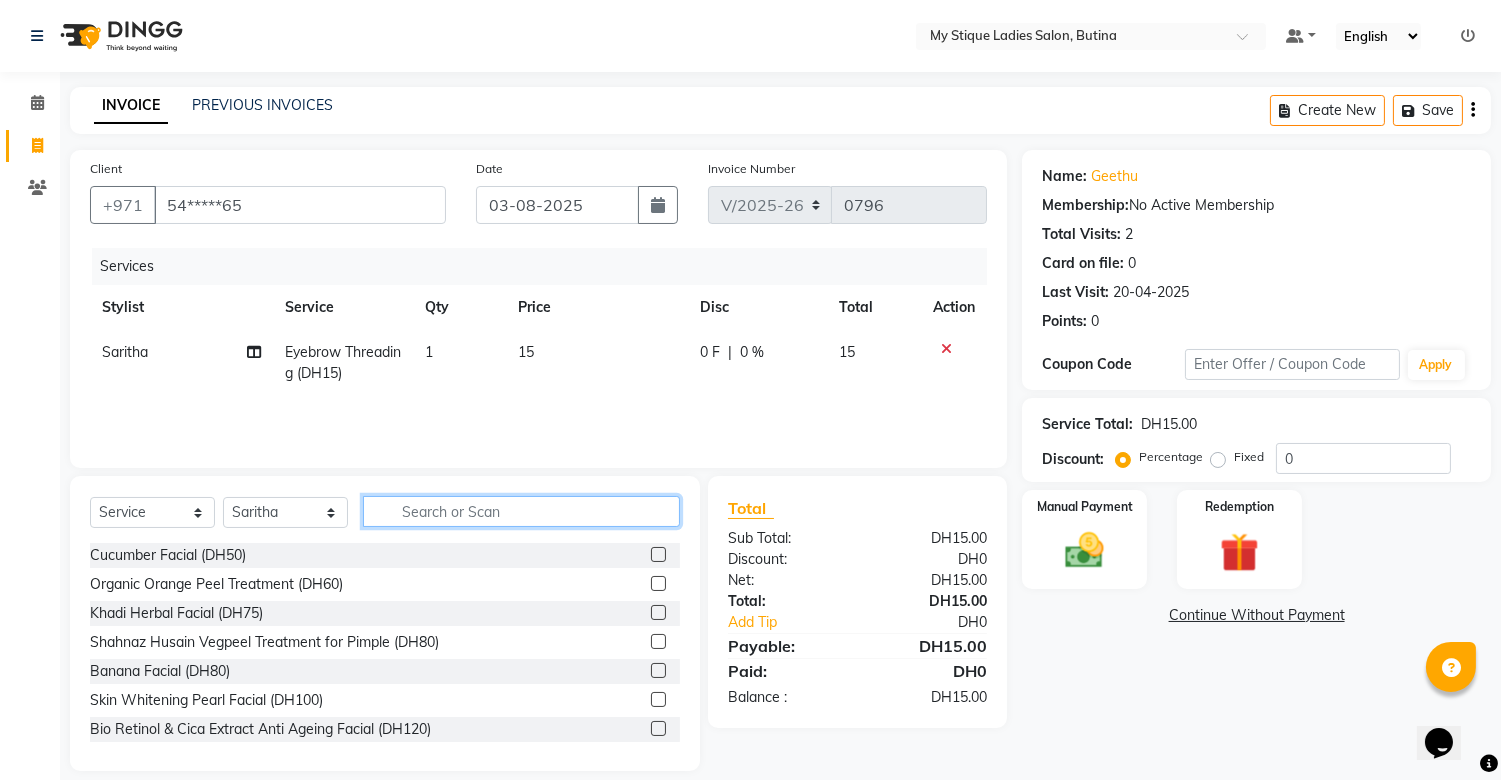 click 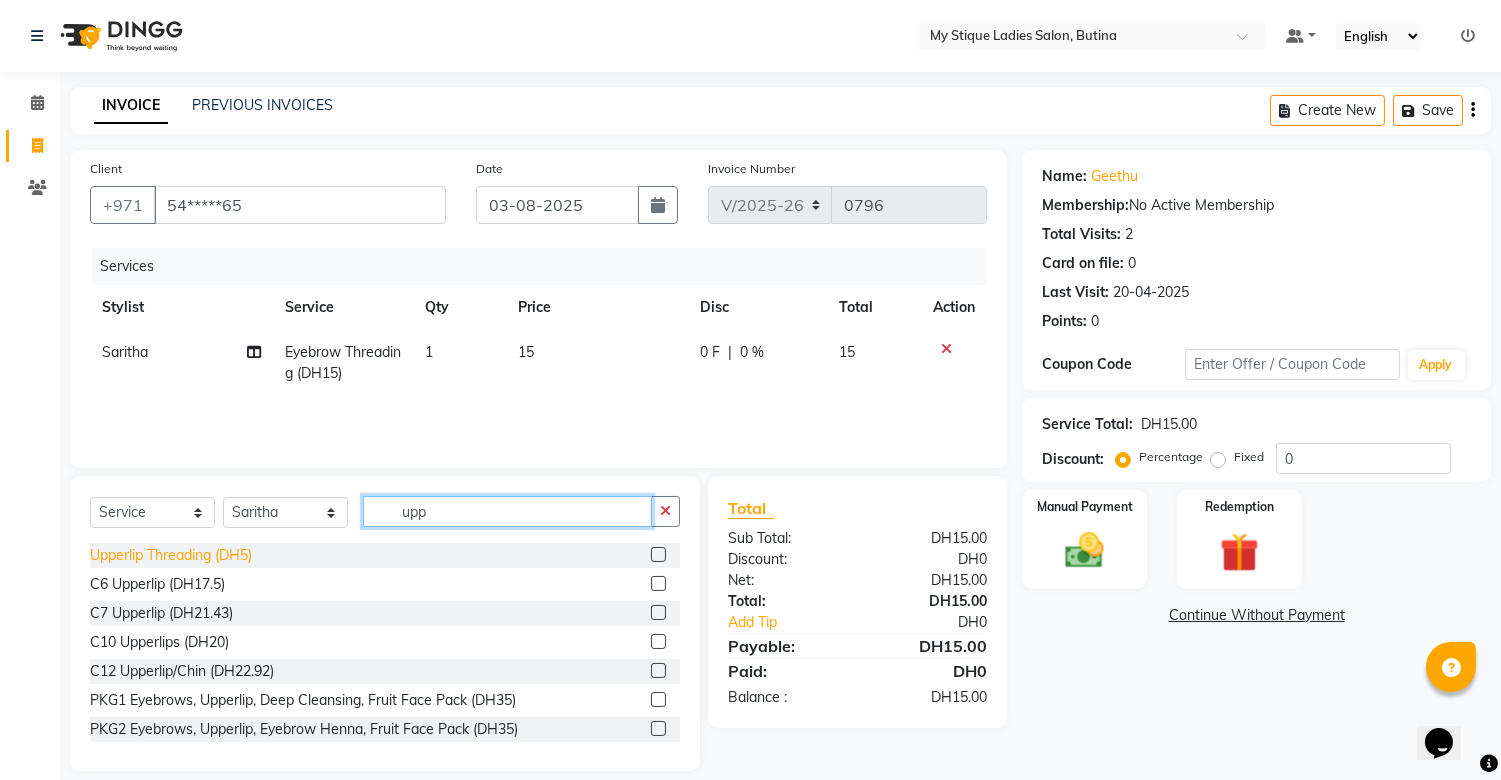 type on "upp" 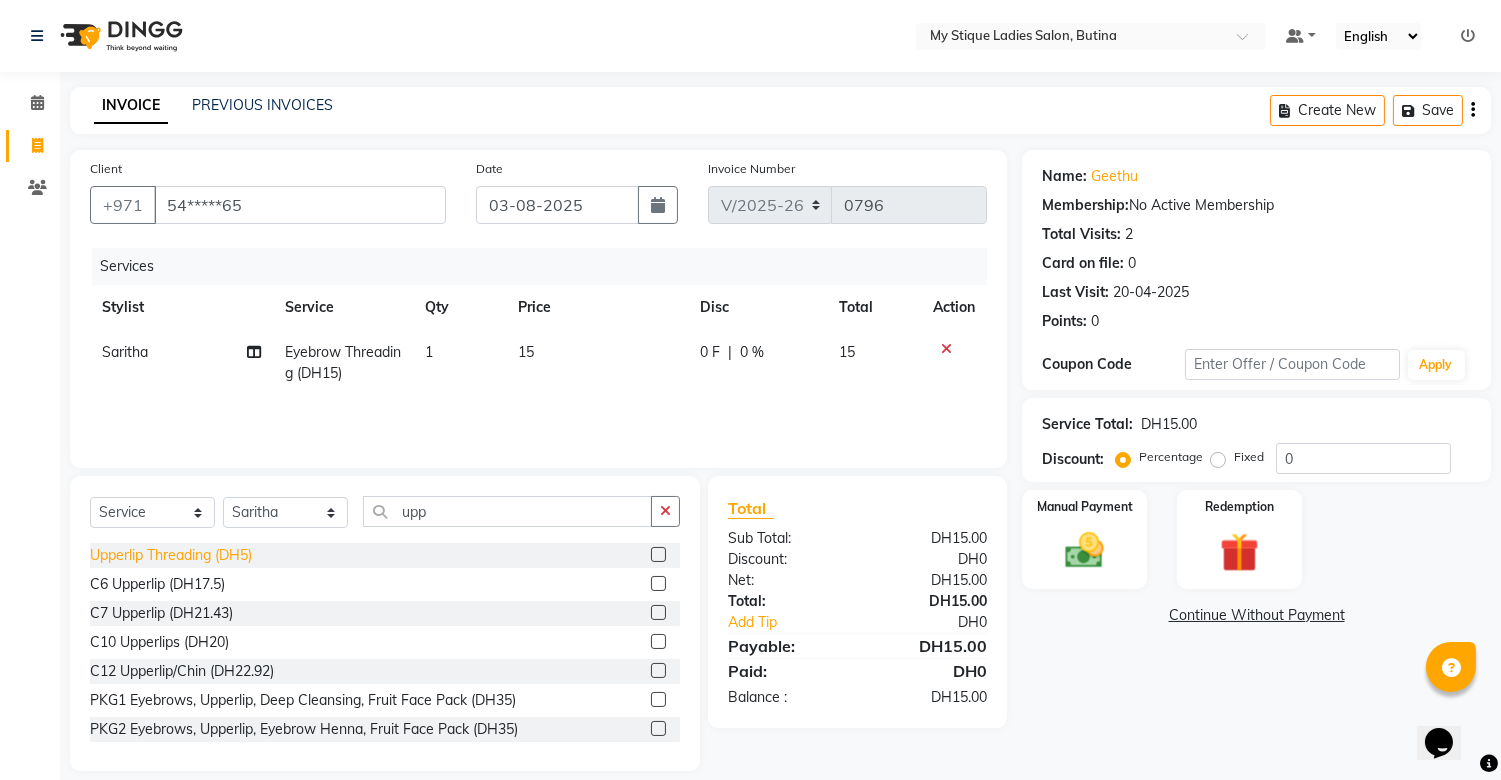 click on "Upperlip Threading (DH5)" 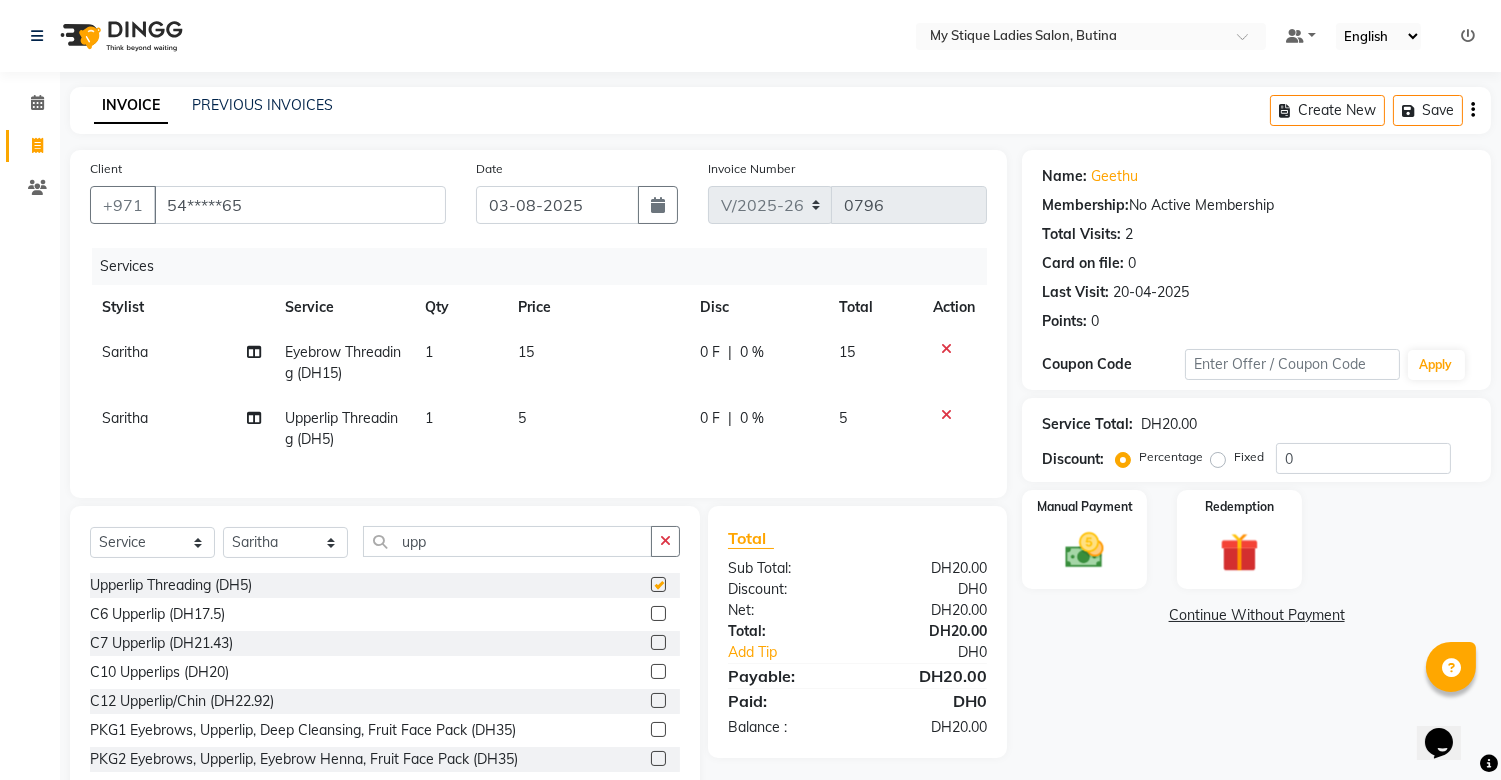 checkbox on "false" 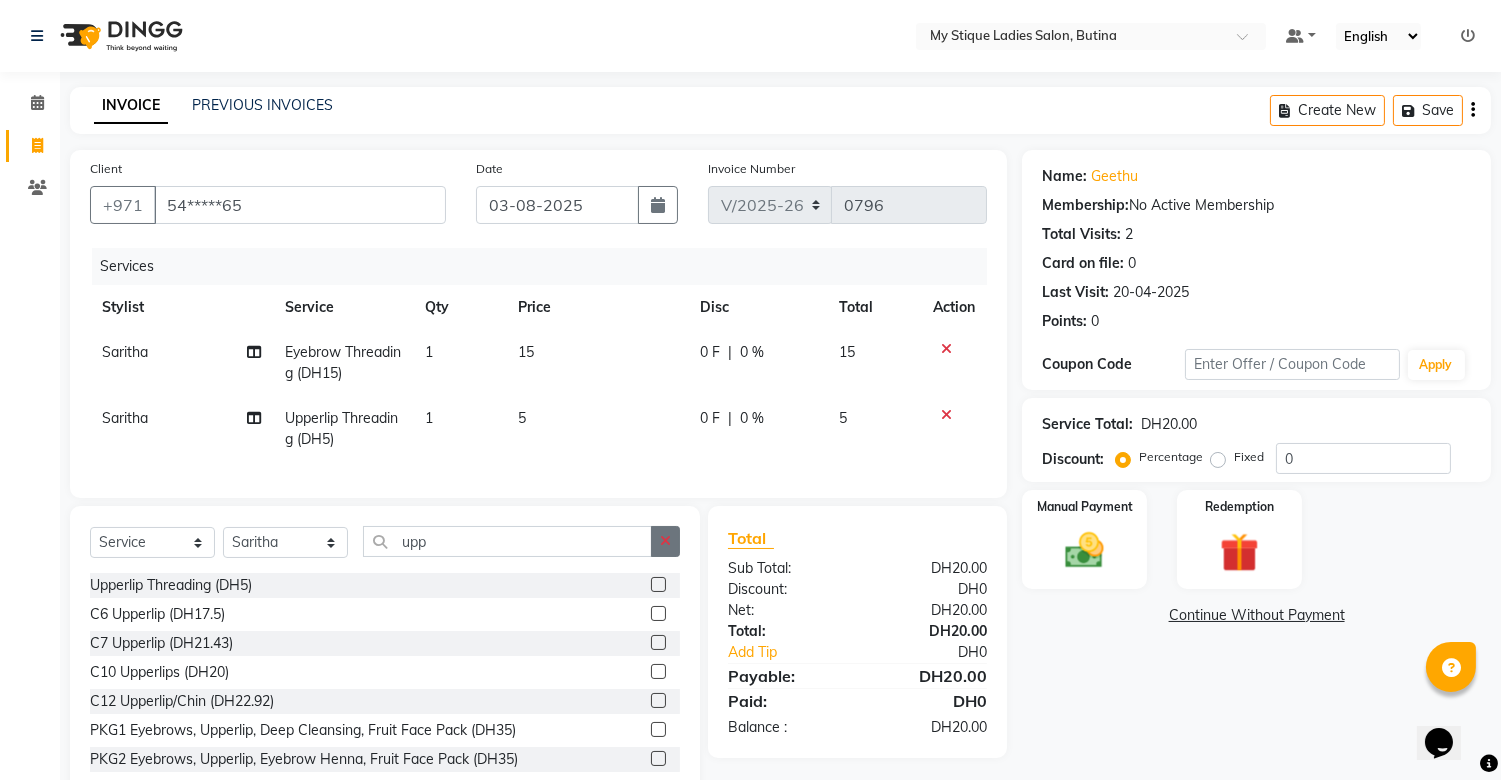 click 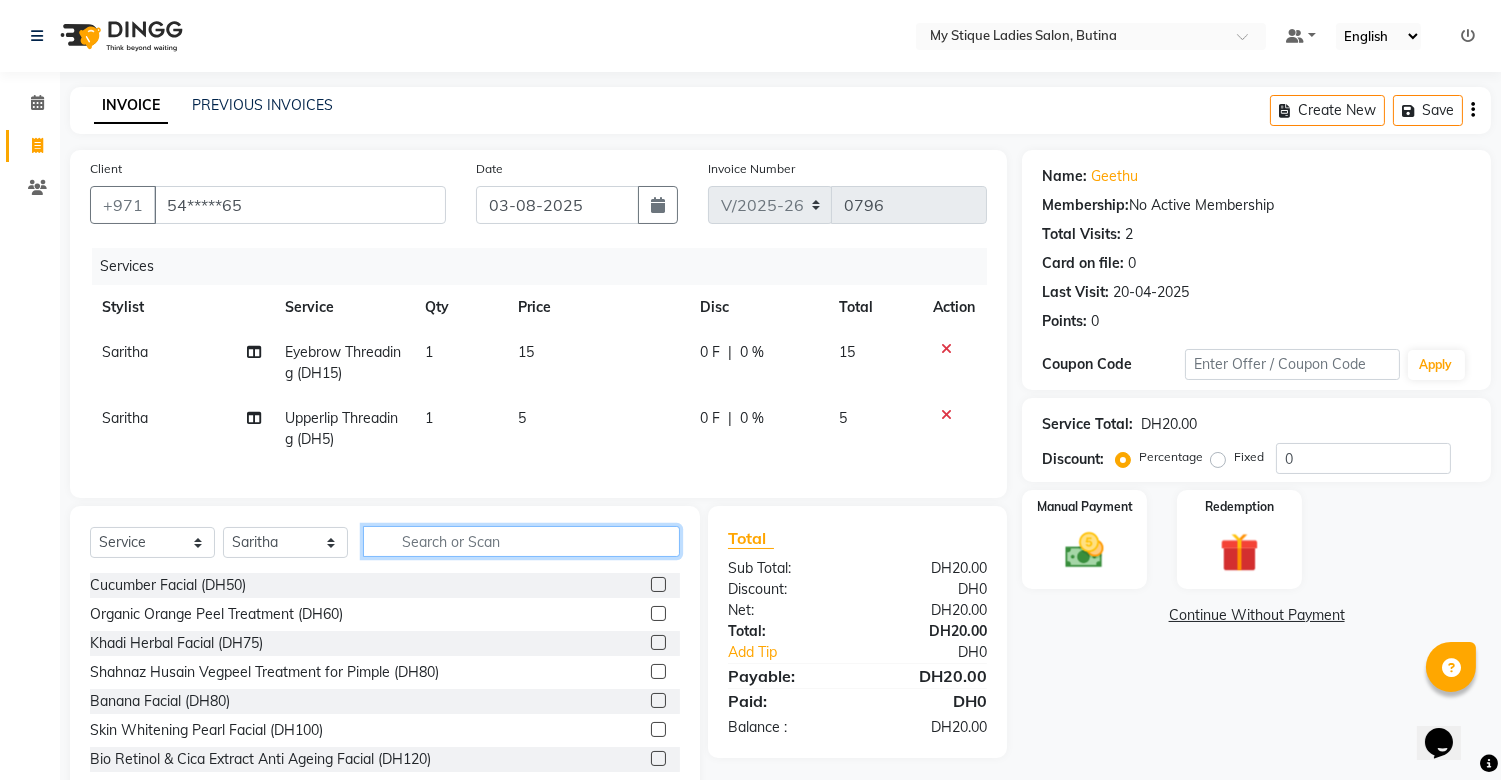 click 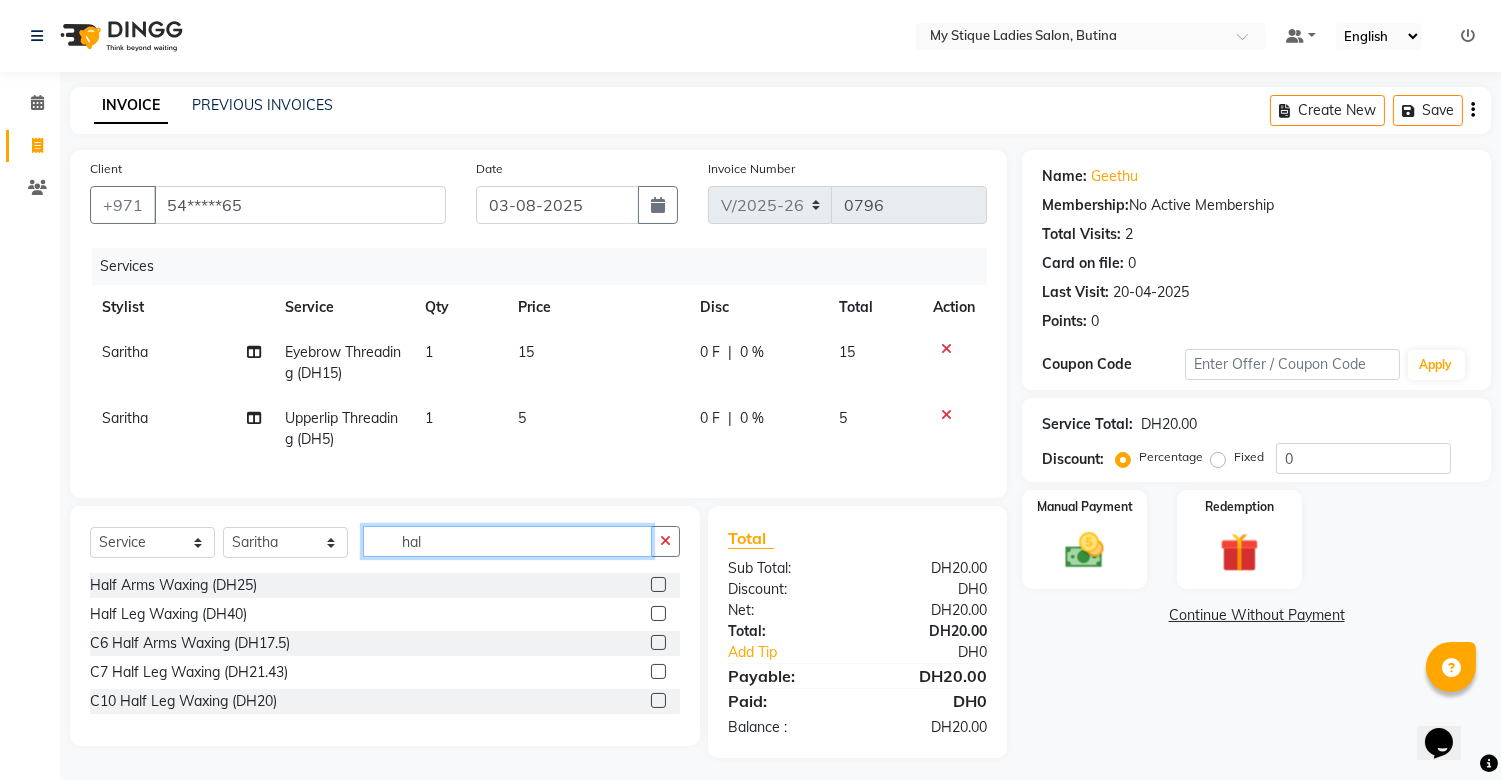 type on "hal" 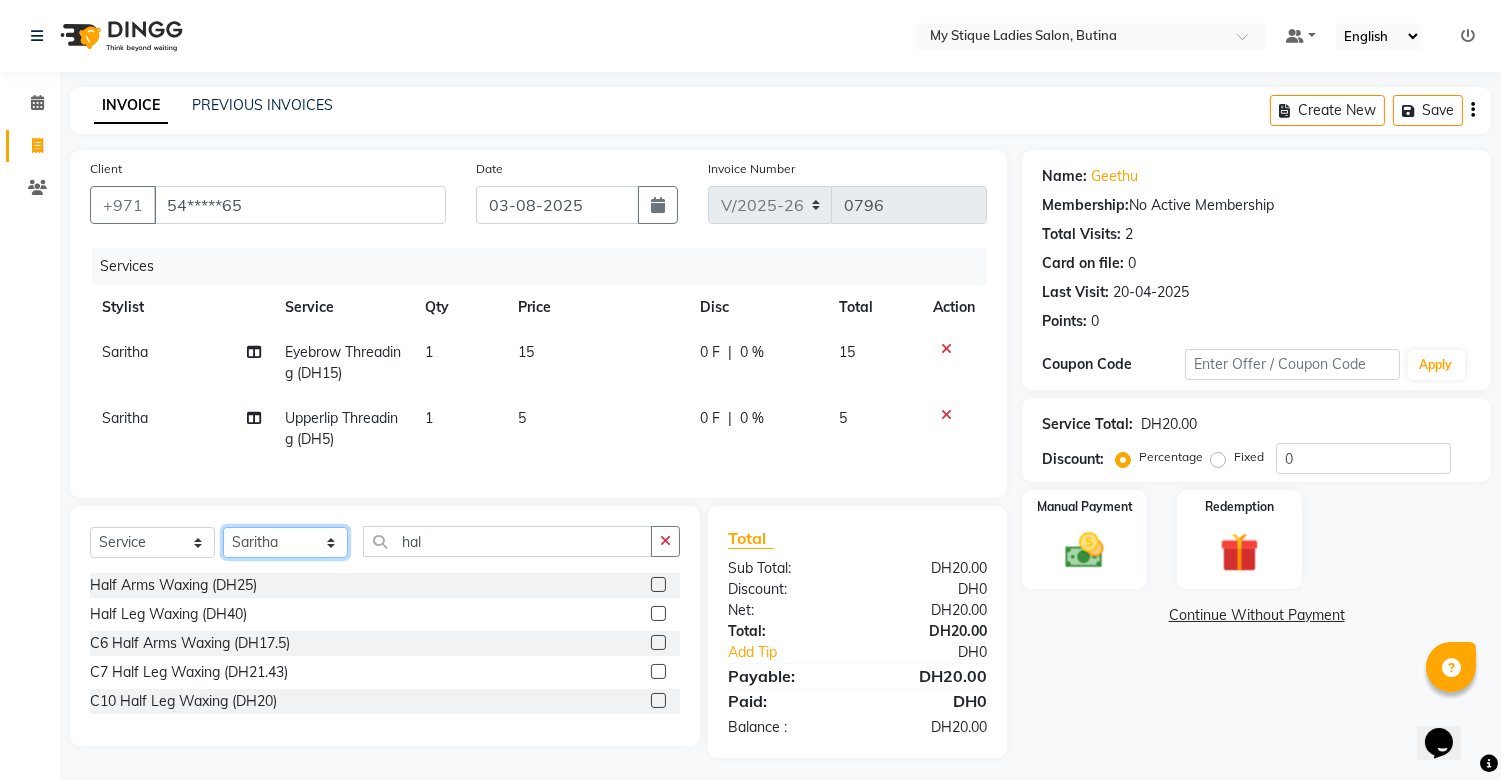 click on "Select Stylist [FIRST] [LAST] [LAST] [LAST] [LAST] [LAST] TEMP STAFF" 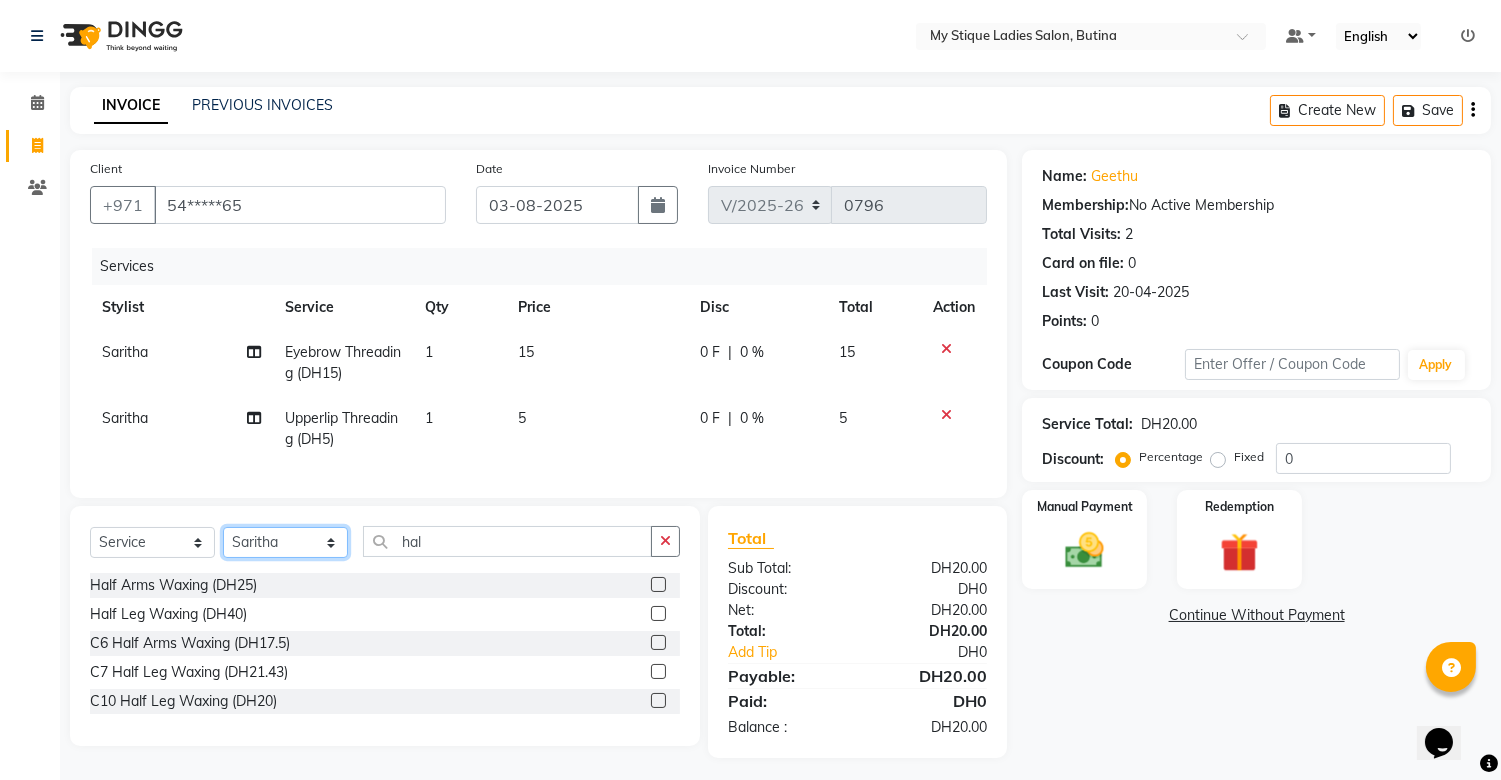 select on "83492" 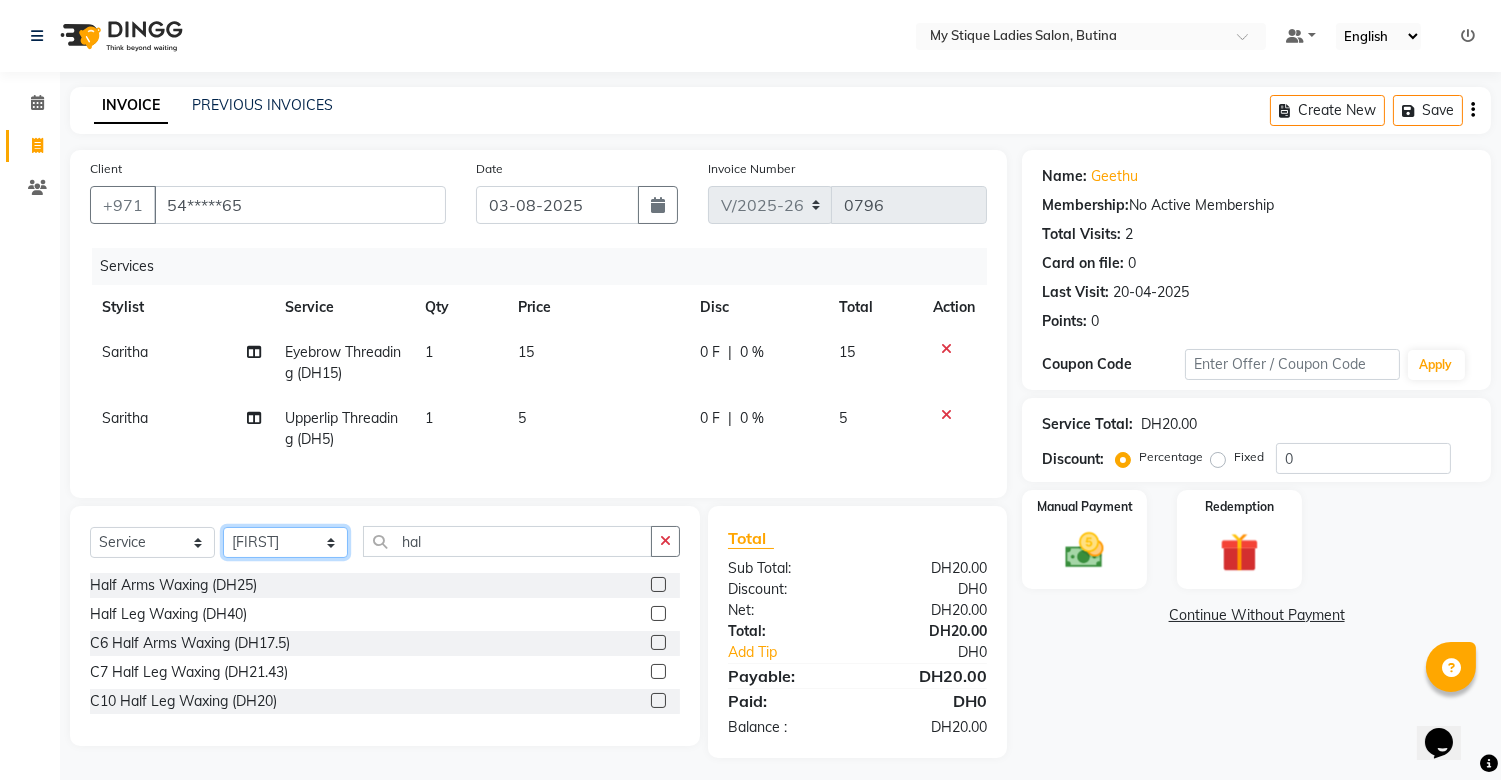 click on "Select Stylist [FIRST] [LAST] [LAST] [LAST] [LAST] [LAST] TEMP STAFF" 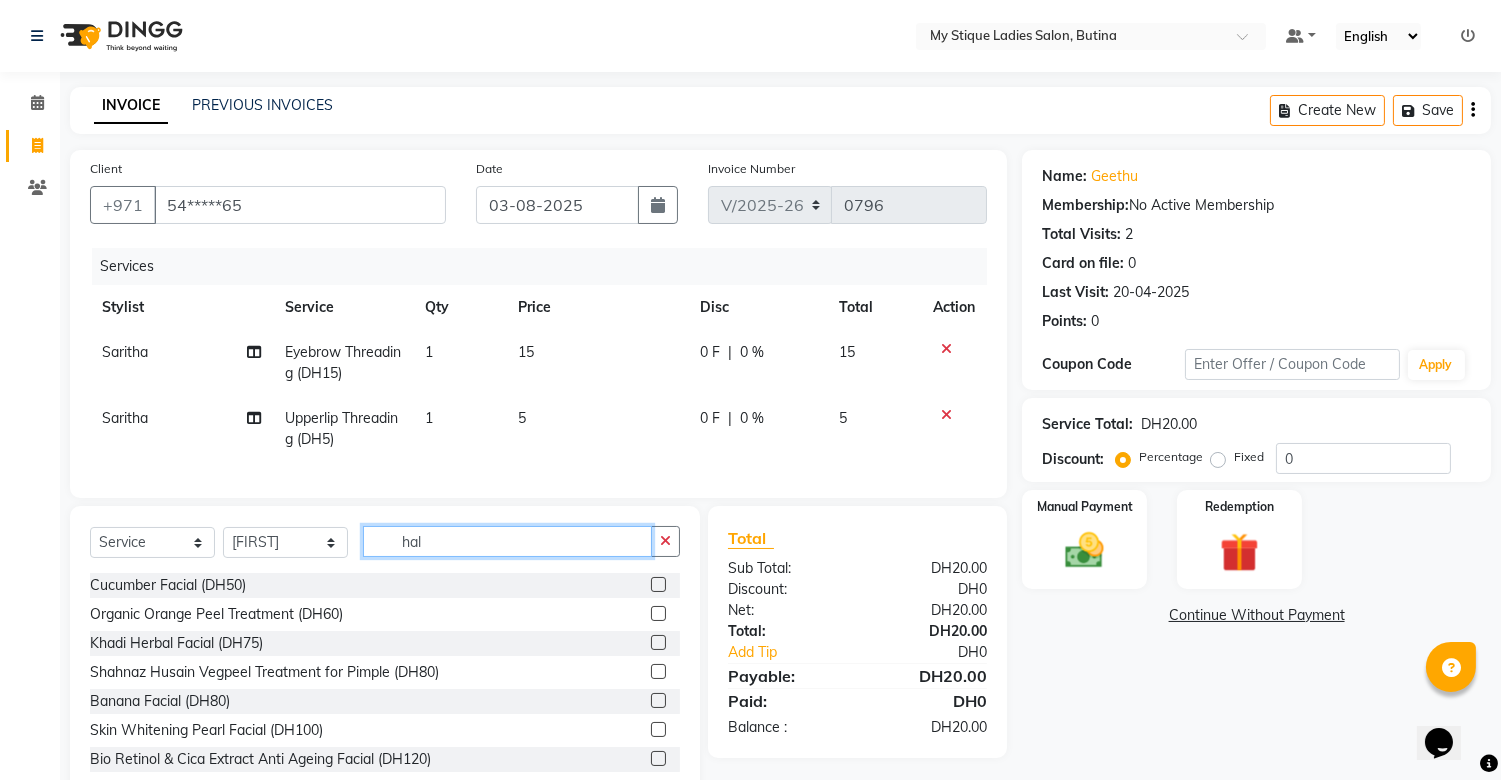 click on "hal" 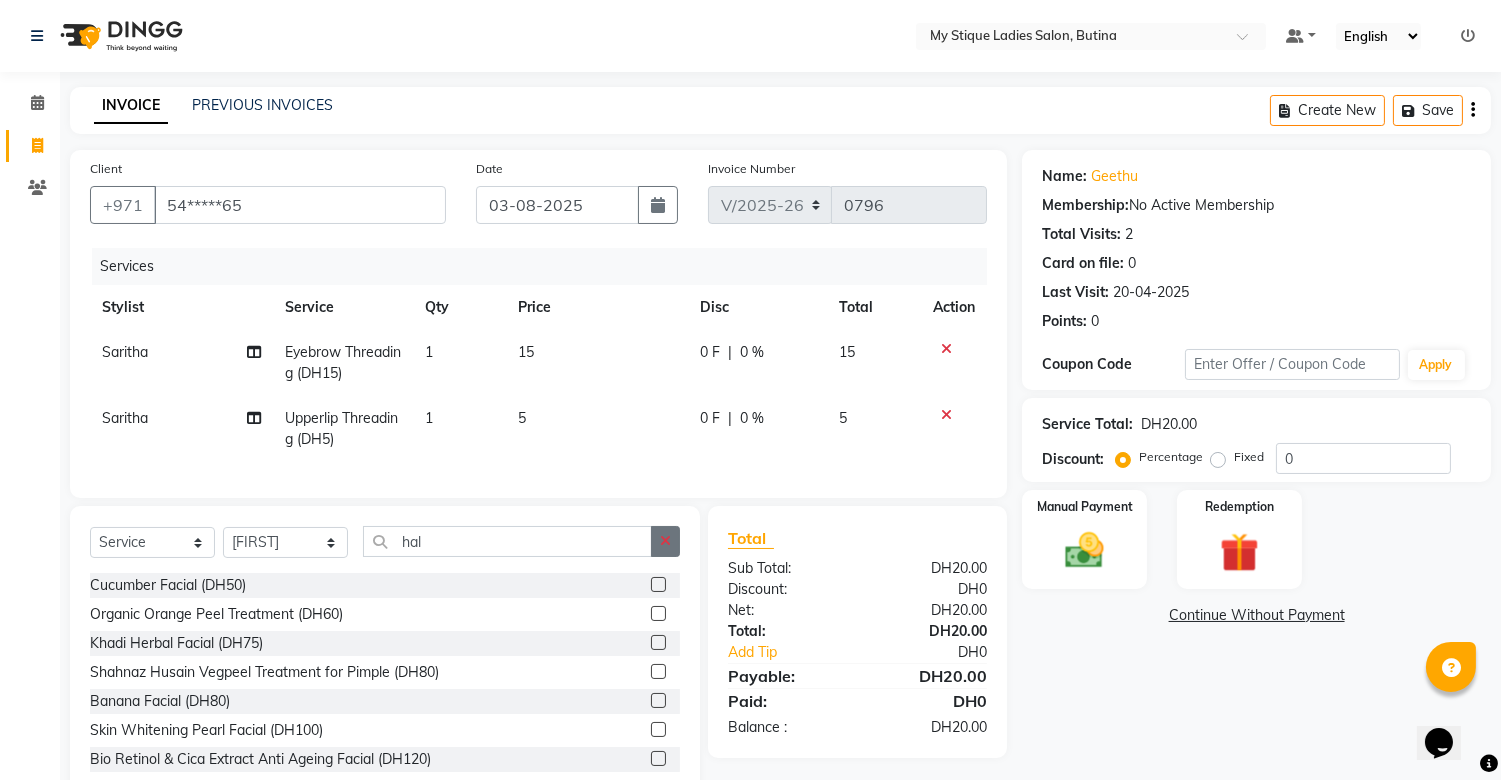 click 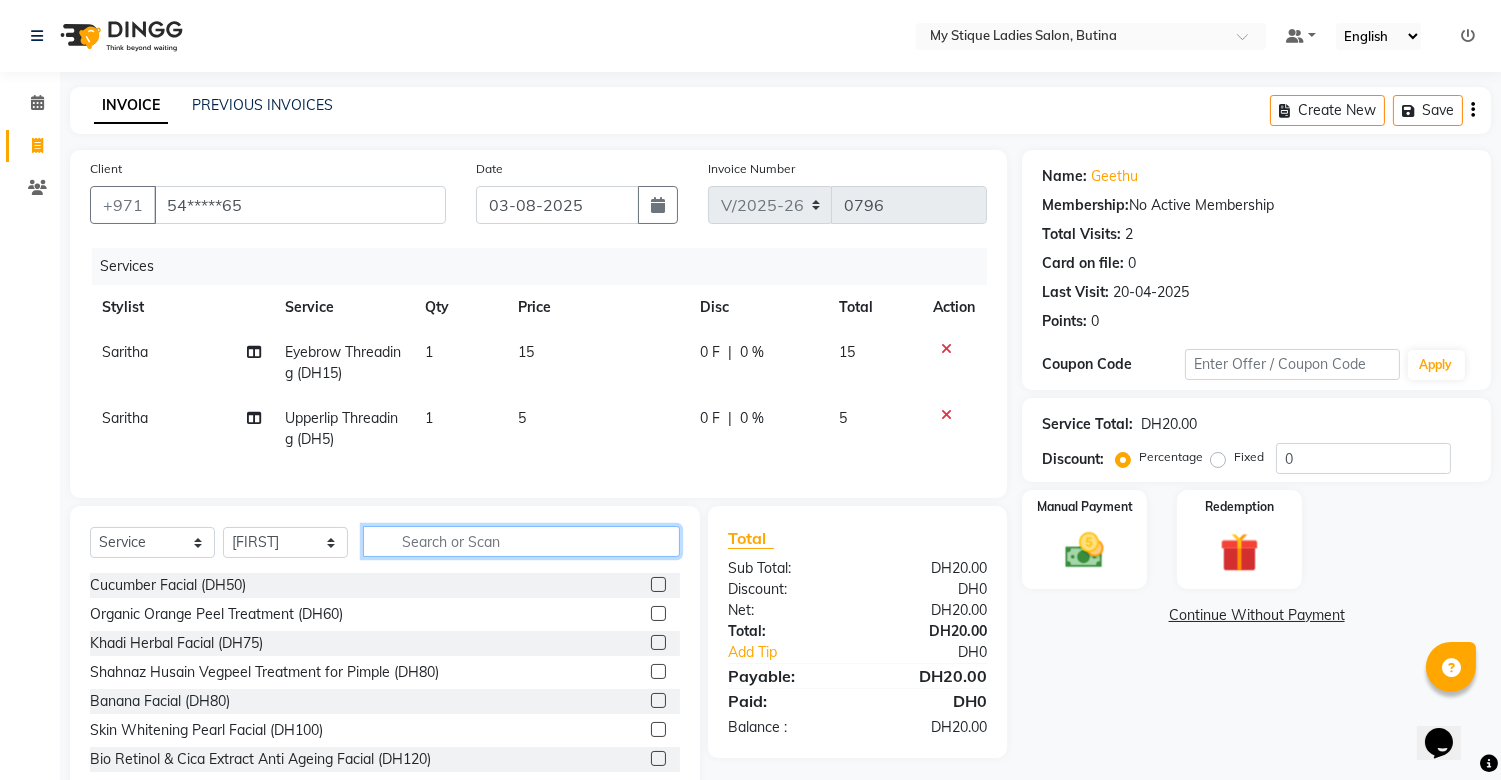 click 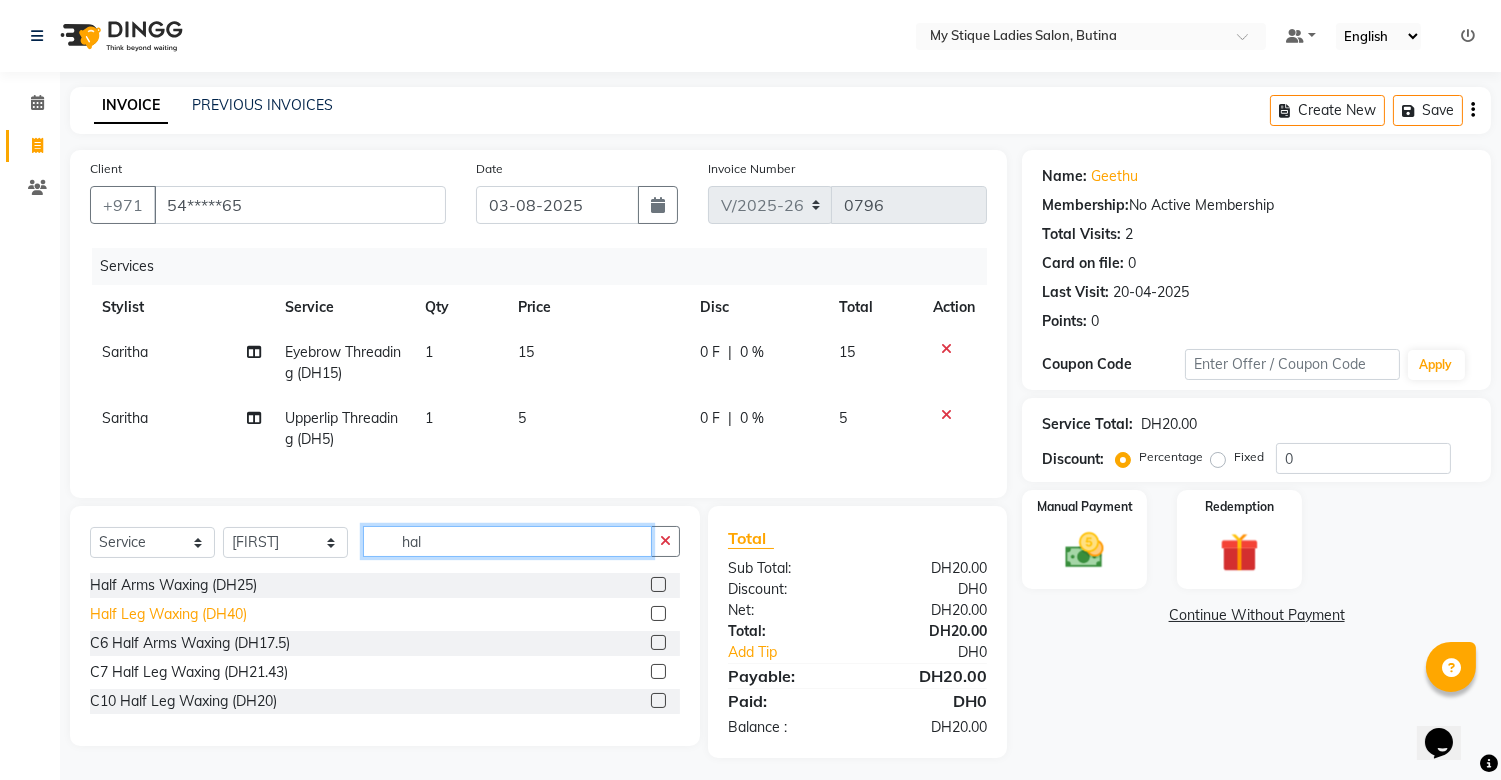 type on "hal" 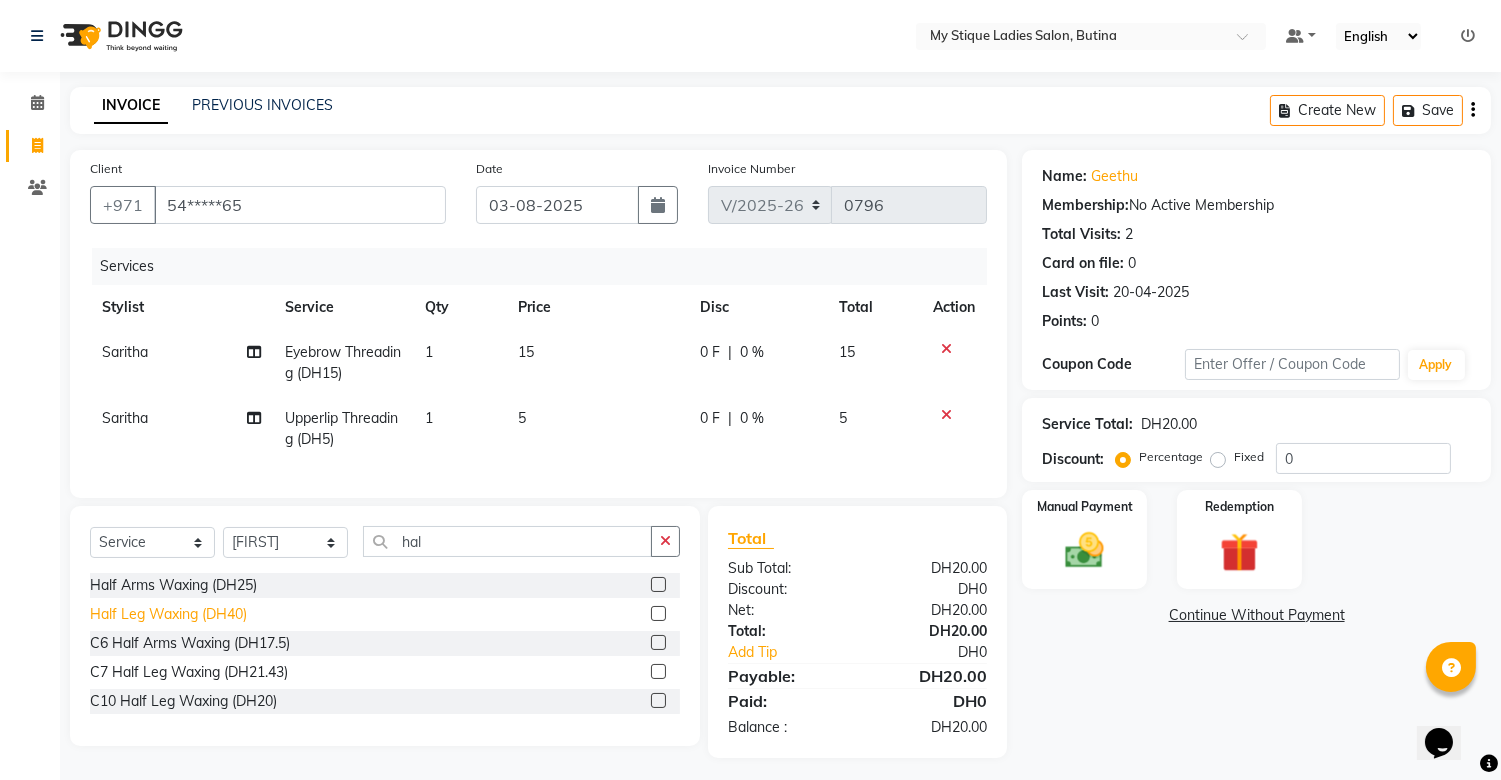 click on "Half Leg Waxing (DH40)" 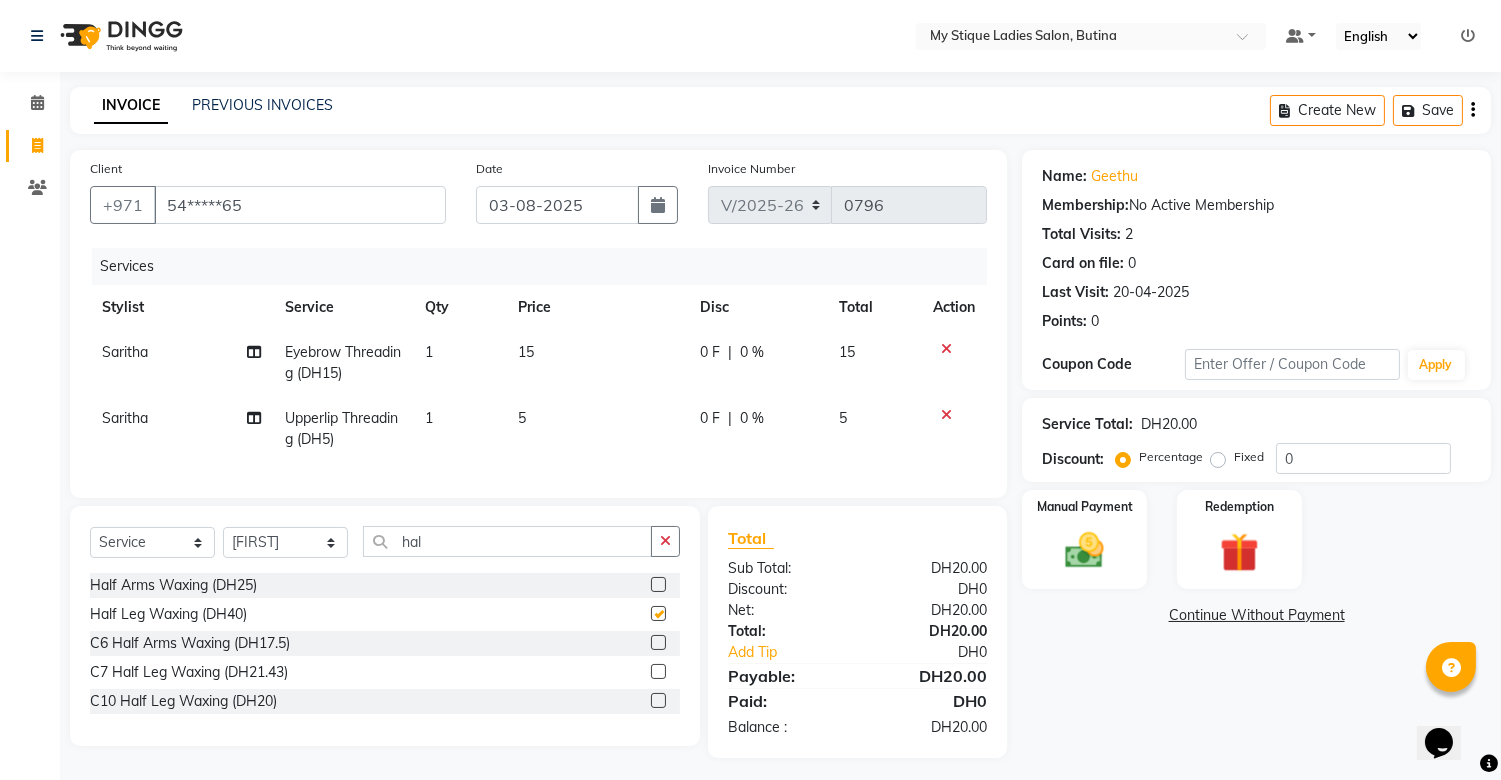 checkbox on "false" 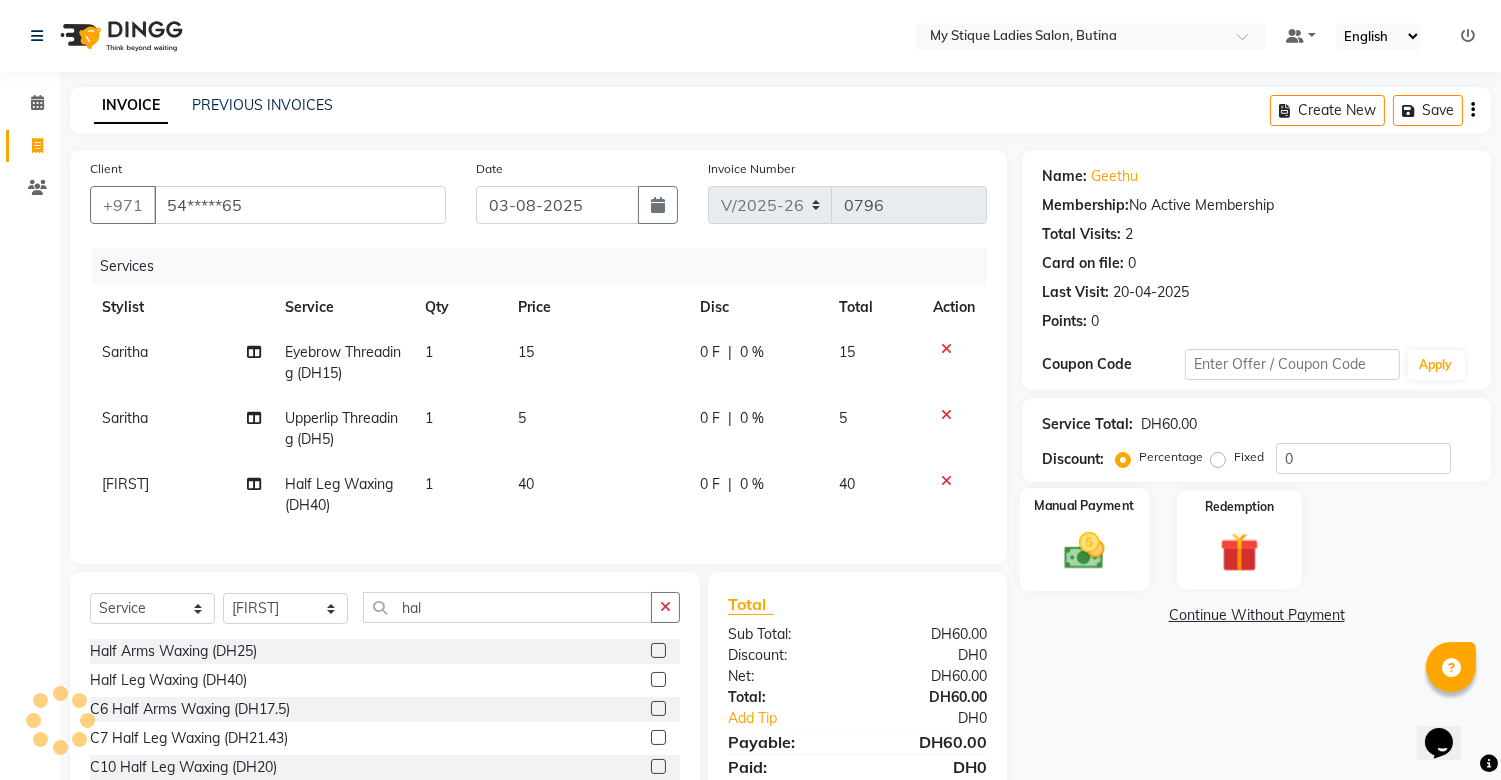 click 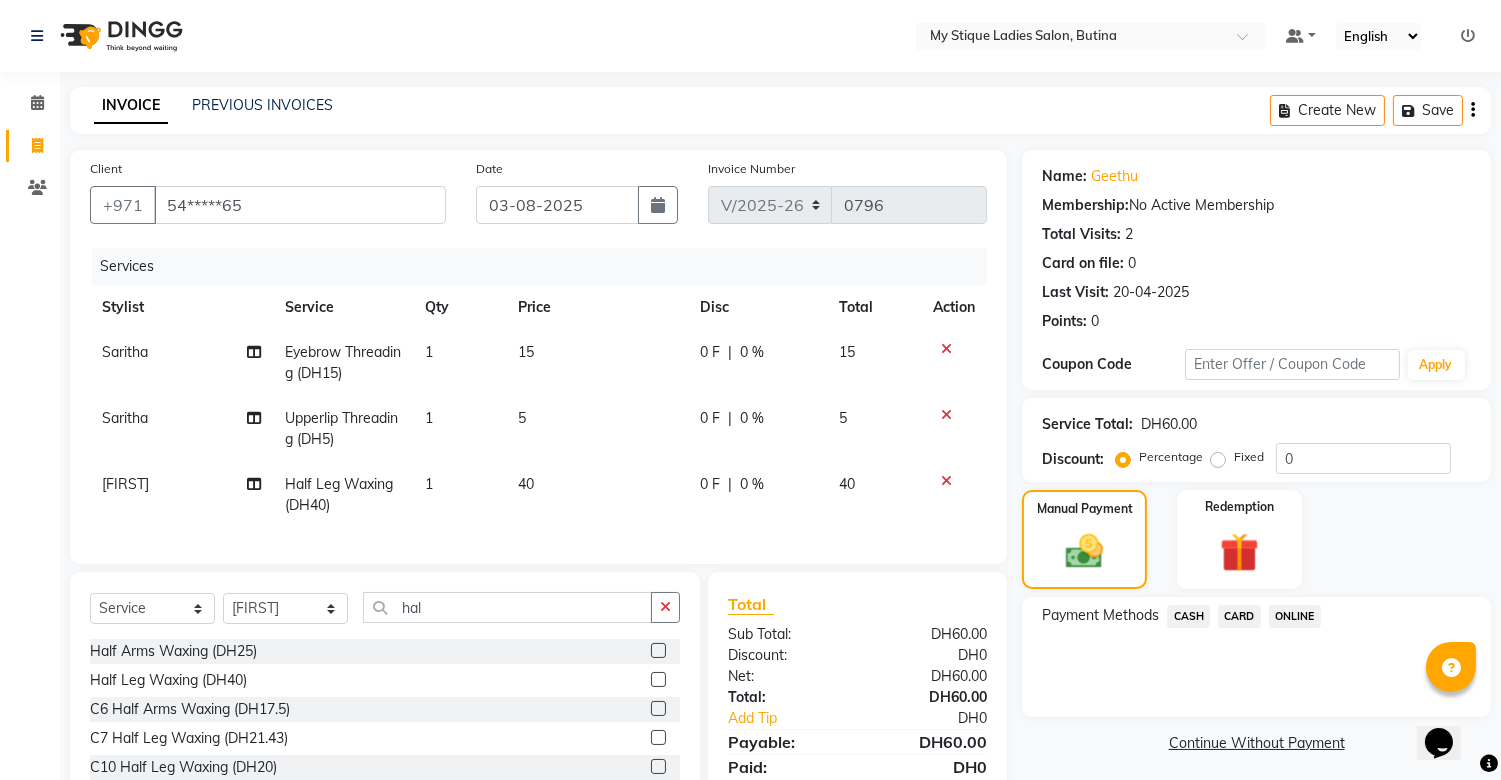 click on "CASH" 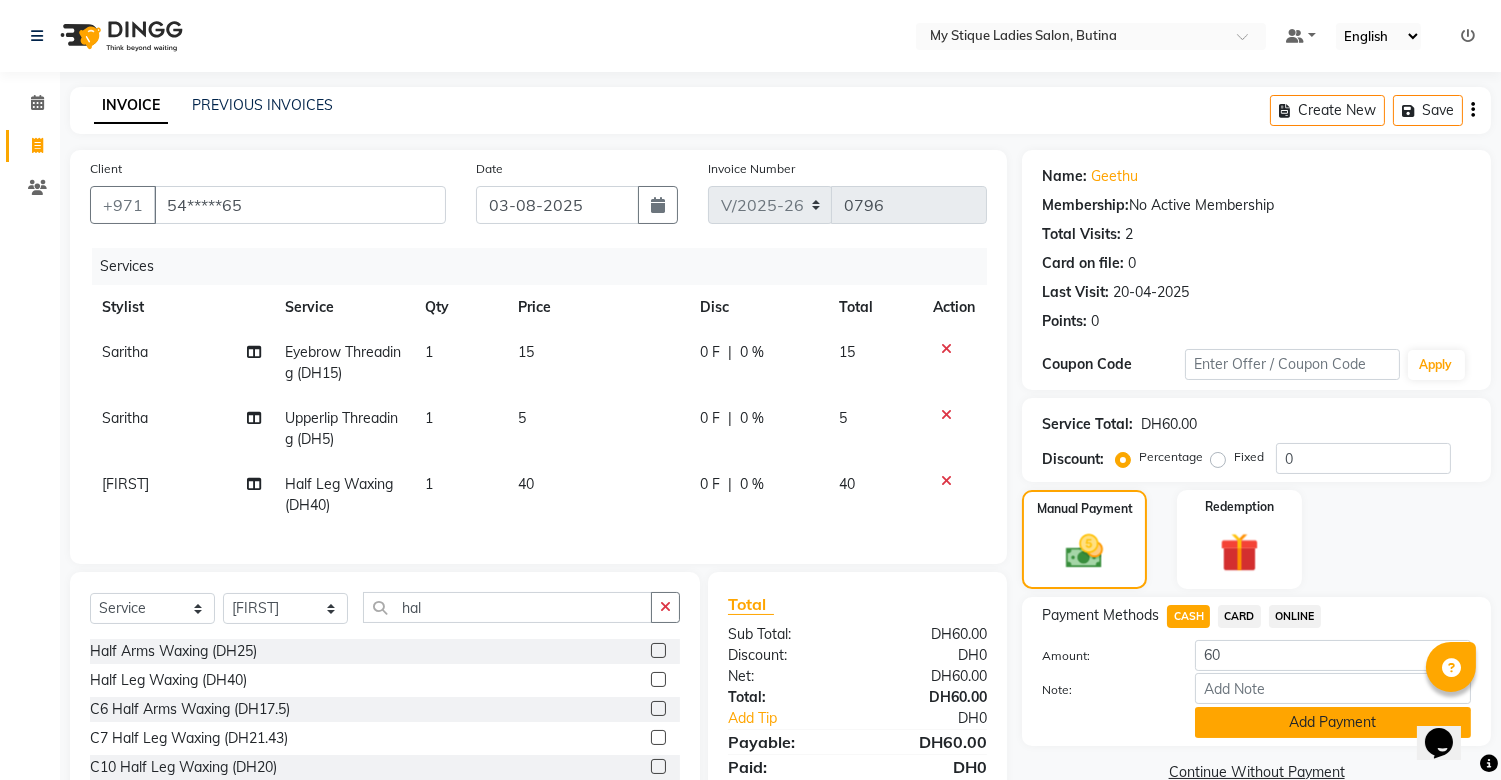click on "Add Payment" 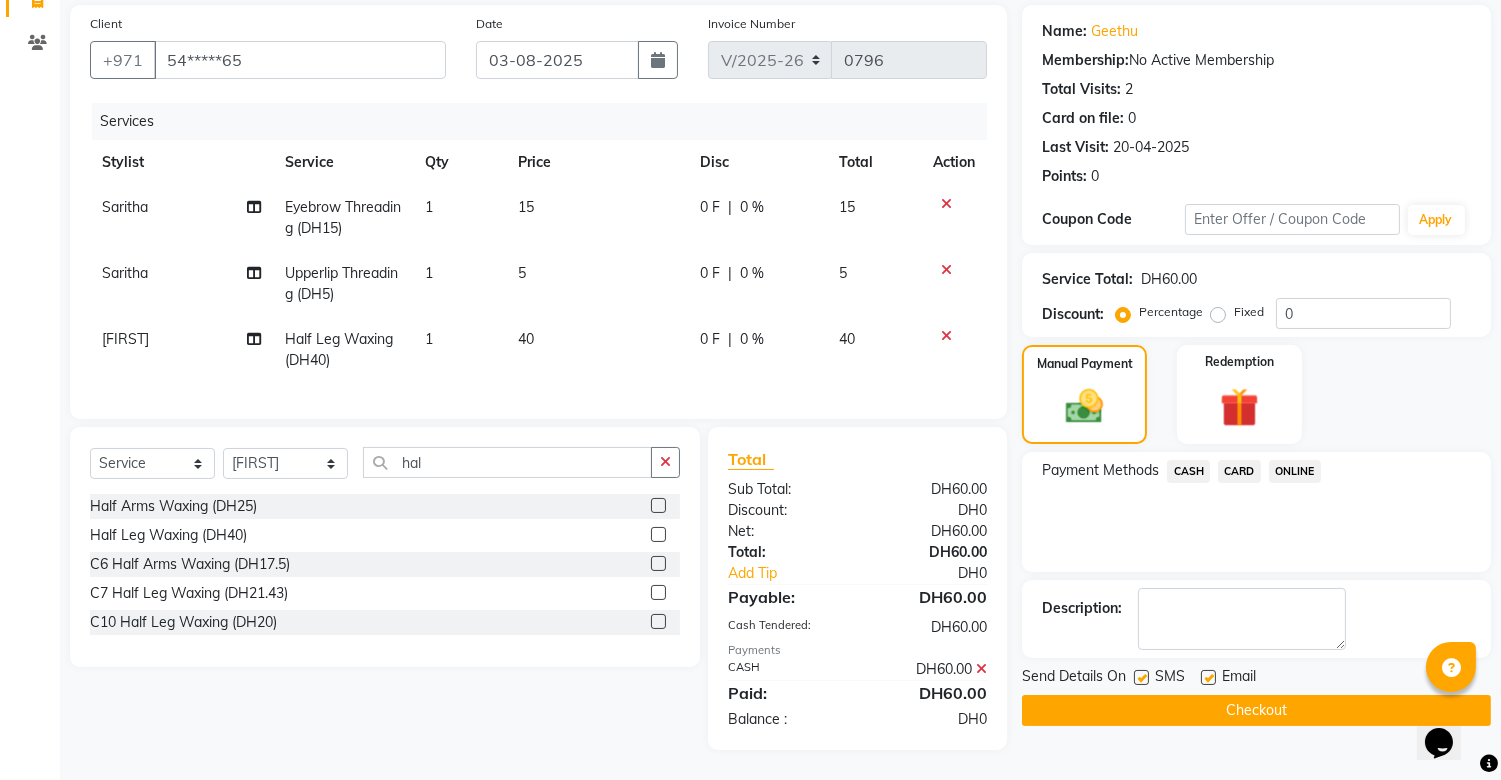 scroll, scrollTop: 162, scrollLeft: 0, axis: vertical 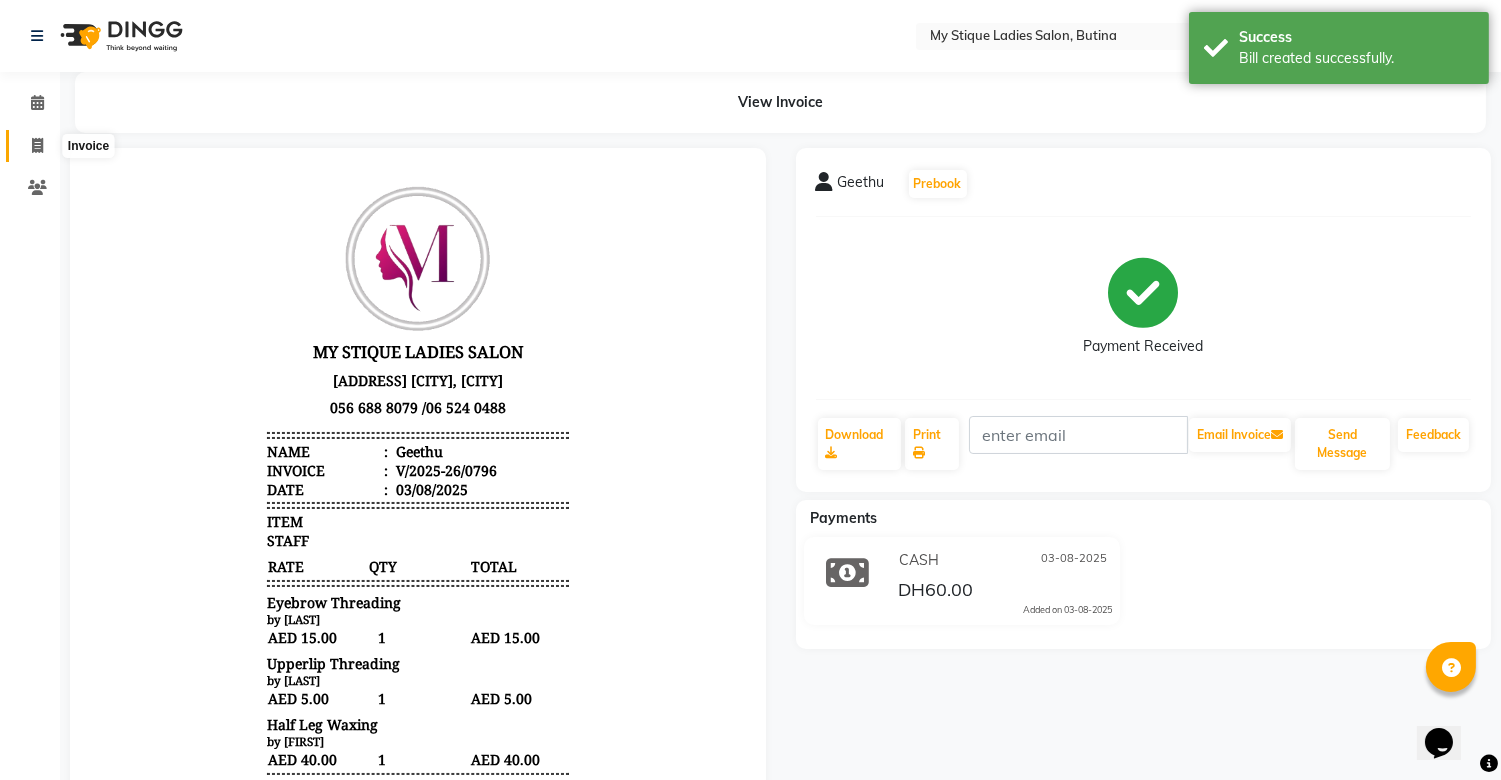 click 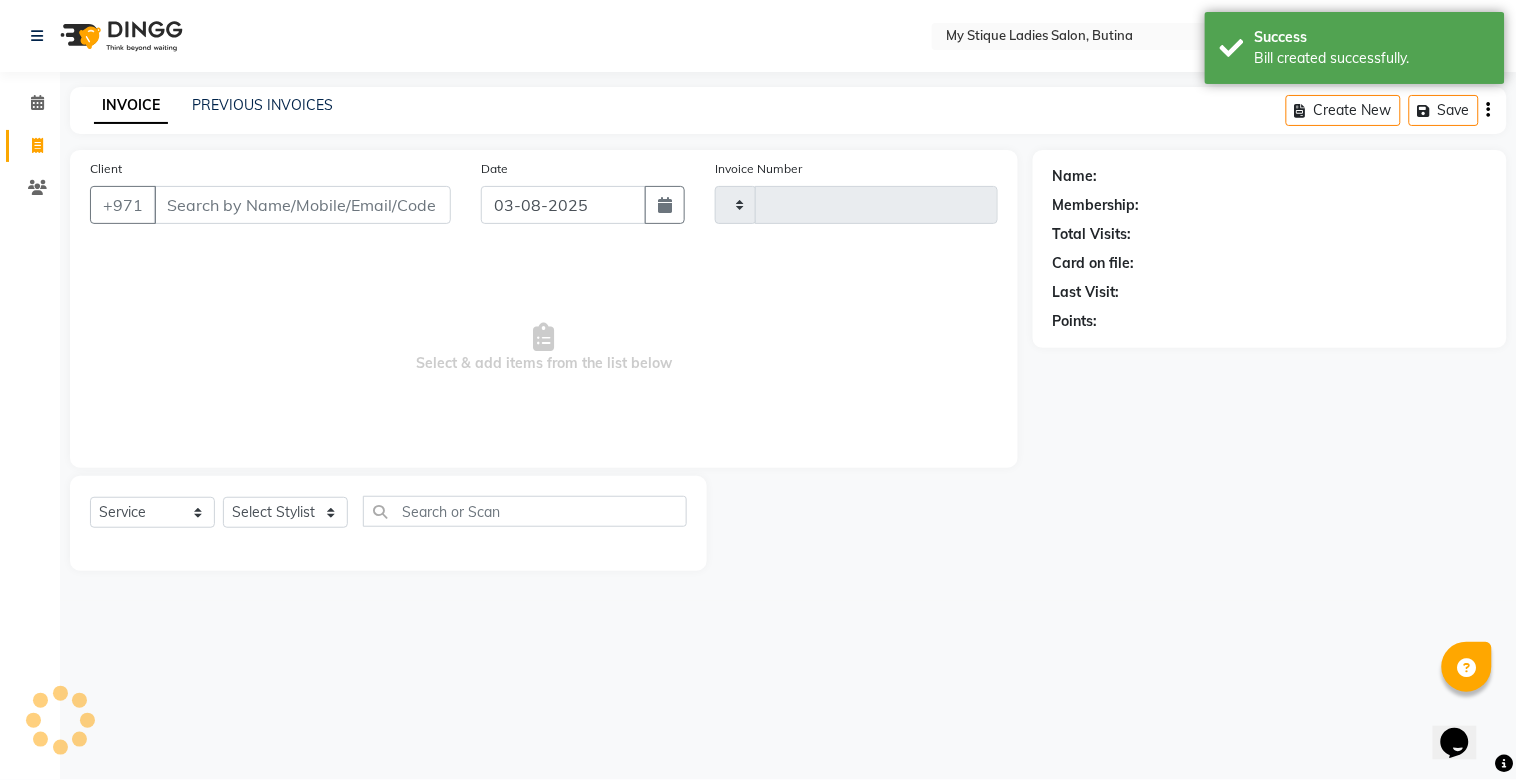 type on "0797" 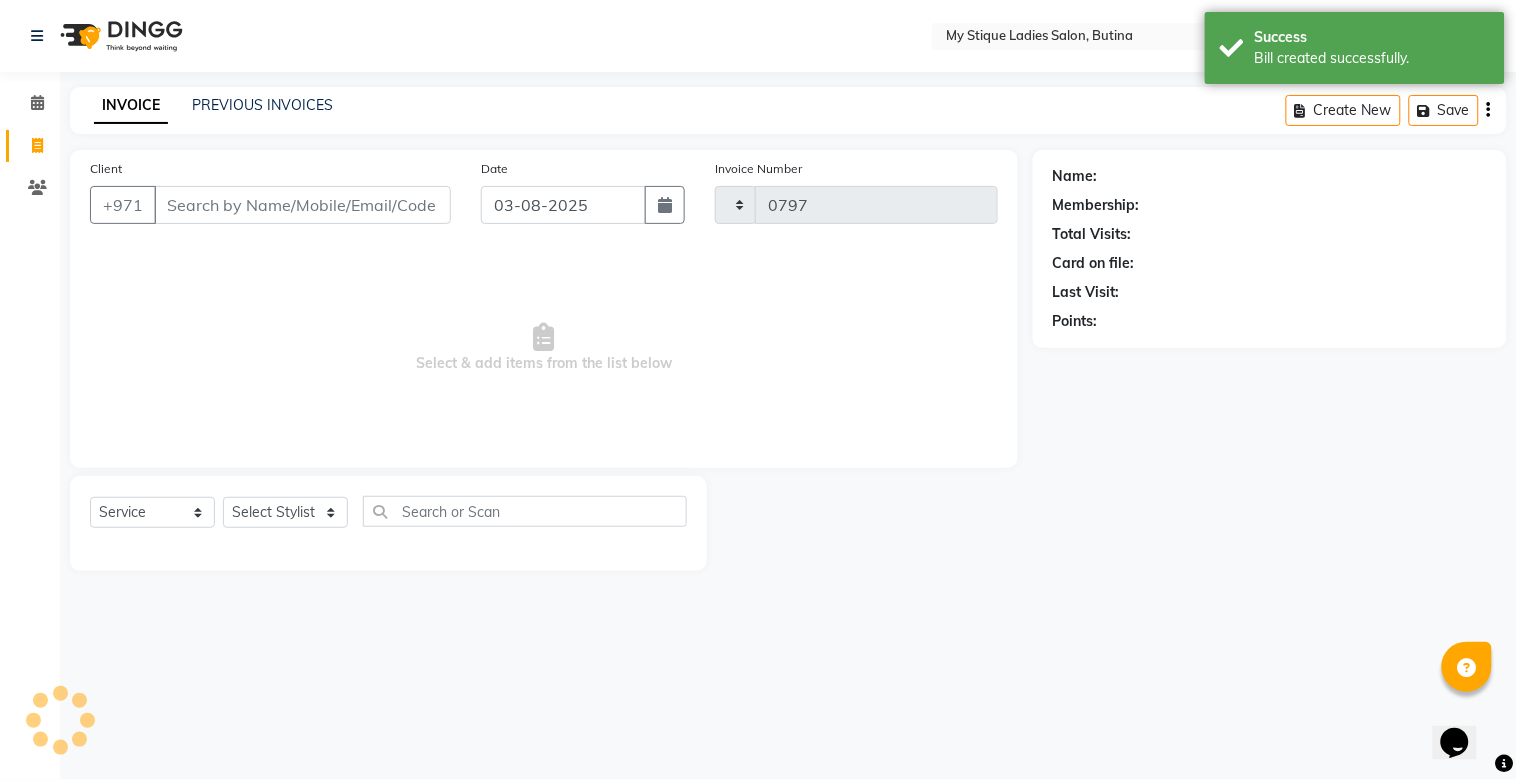 select on "7457" 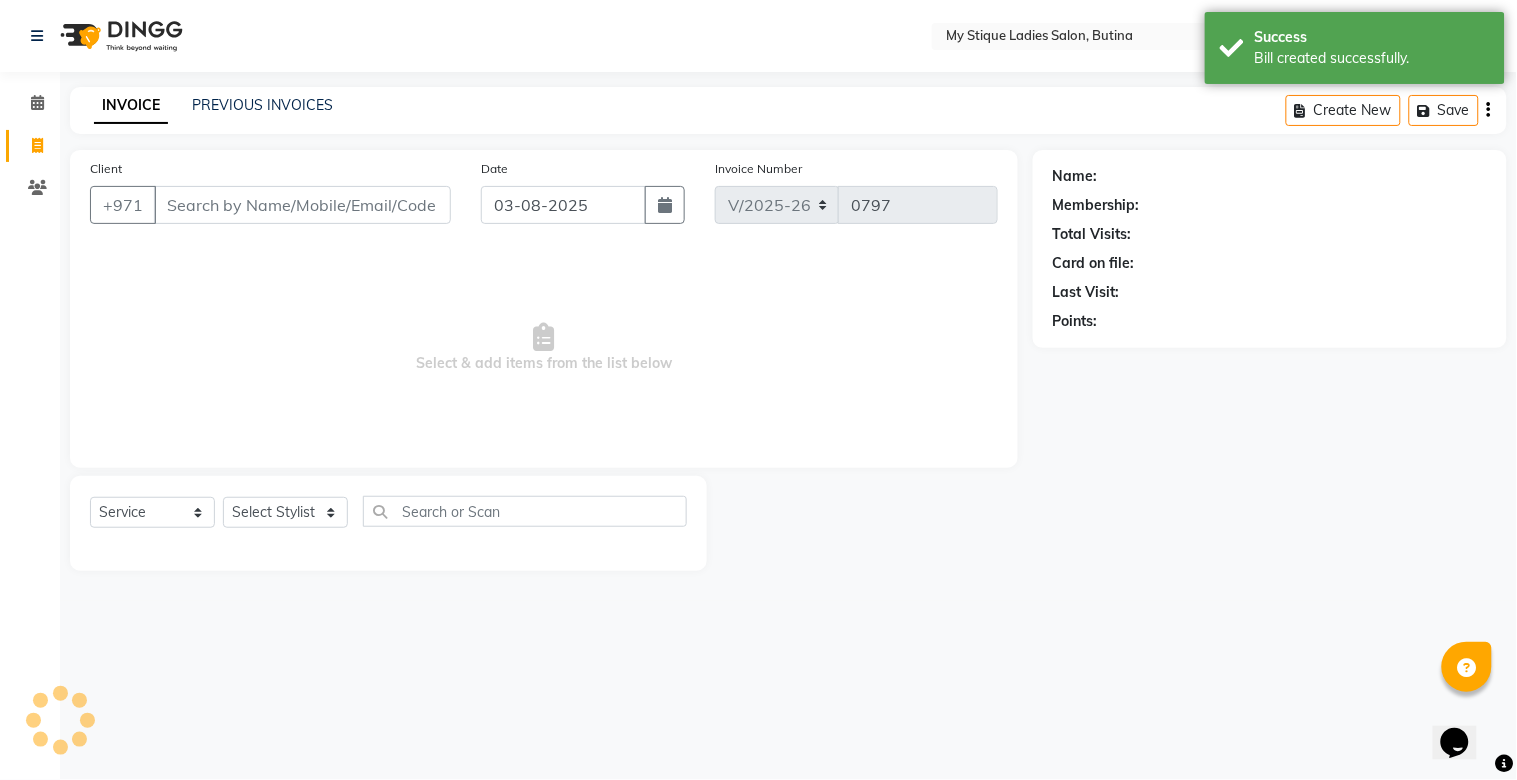 click on "Client" at bounding box center (302, 205) 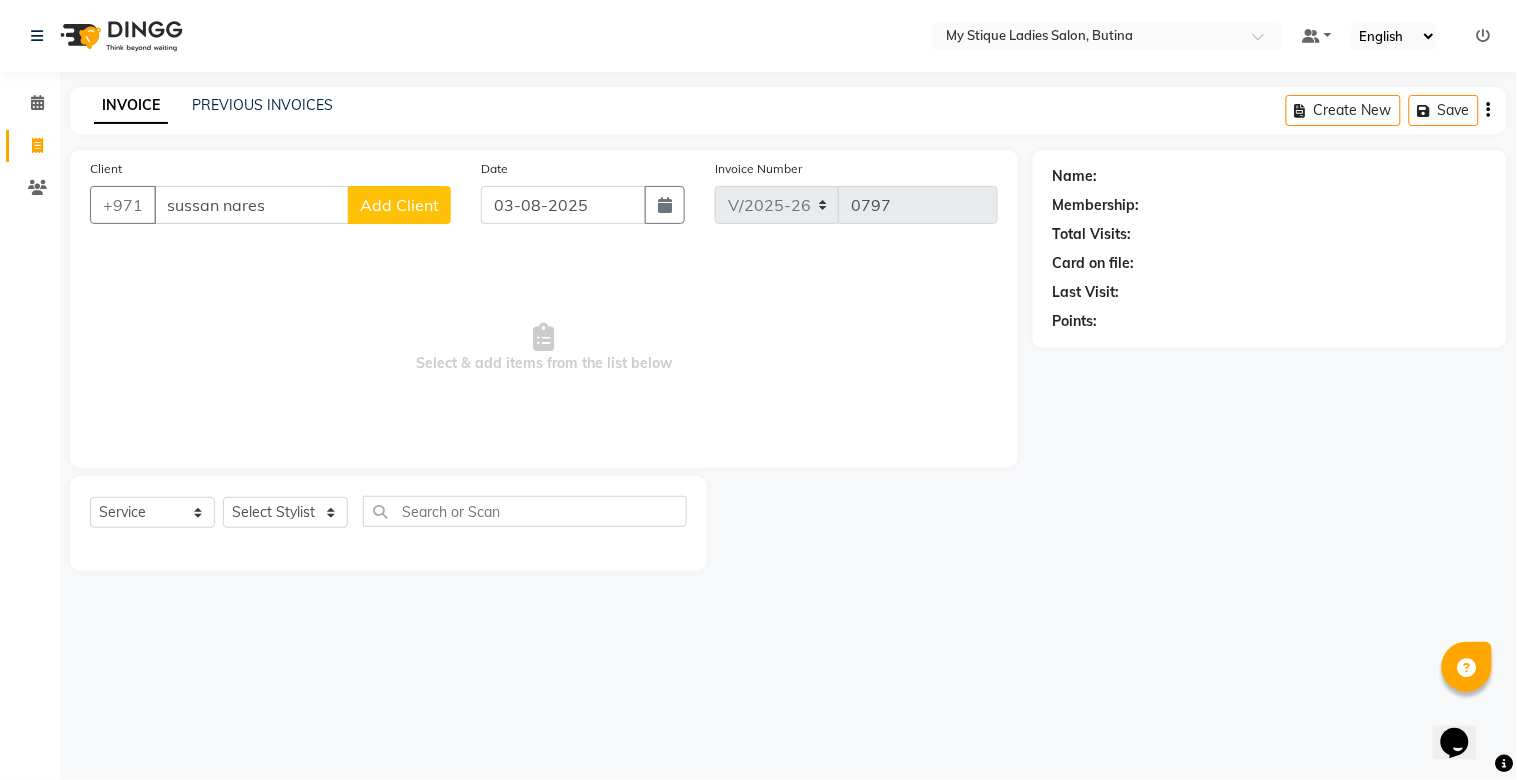 type on "sussan nares" 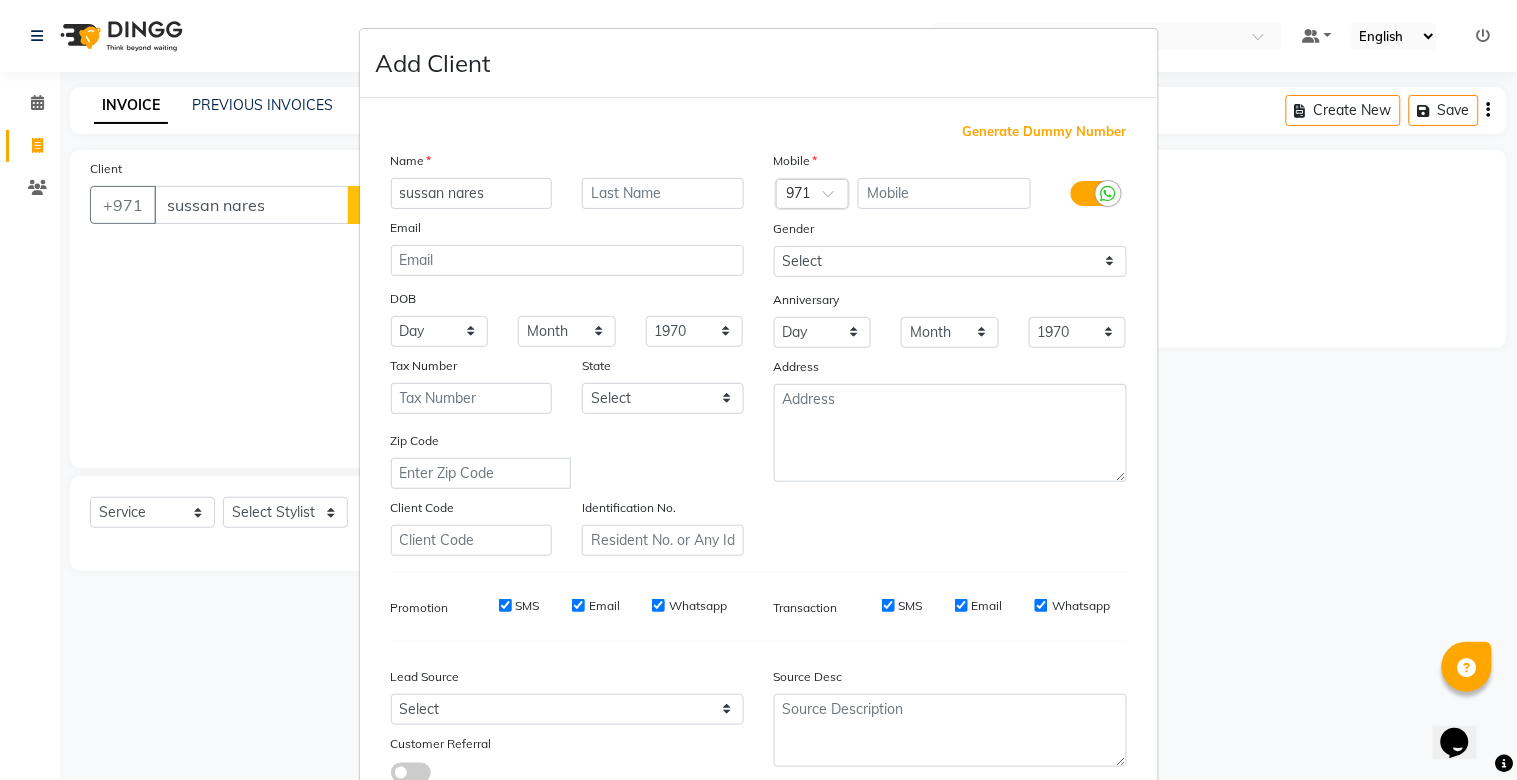 click on "Generate Dummy Number" at bounding box center [1045, 132] 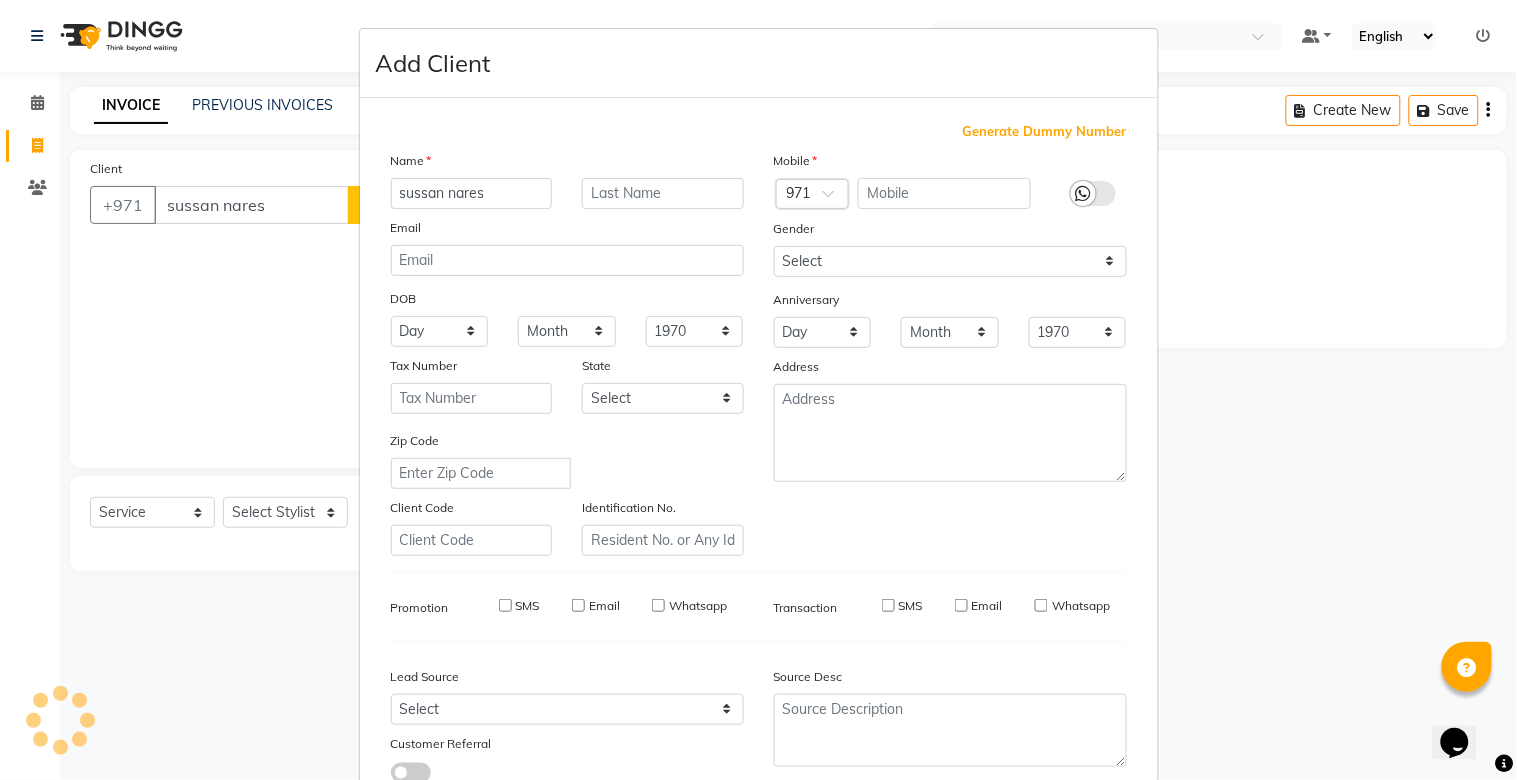 type on "[PHONE]" 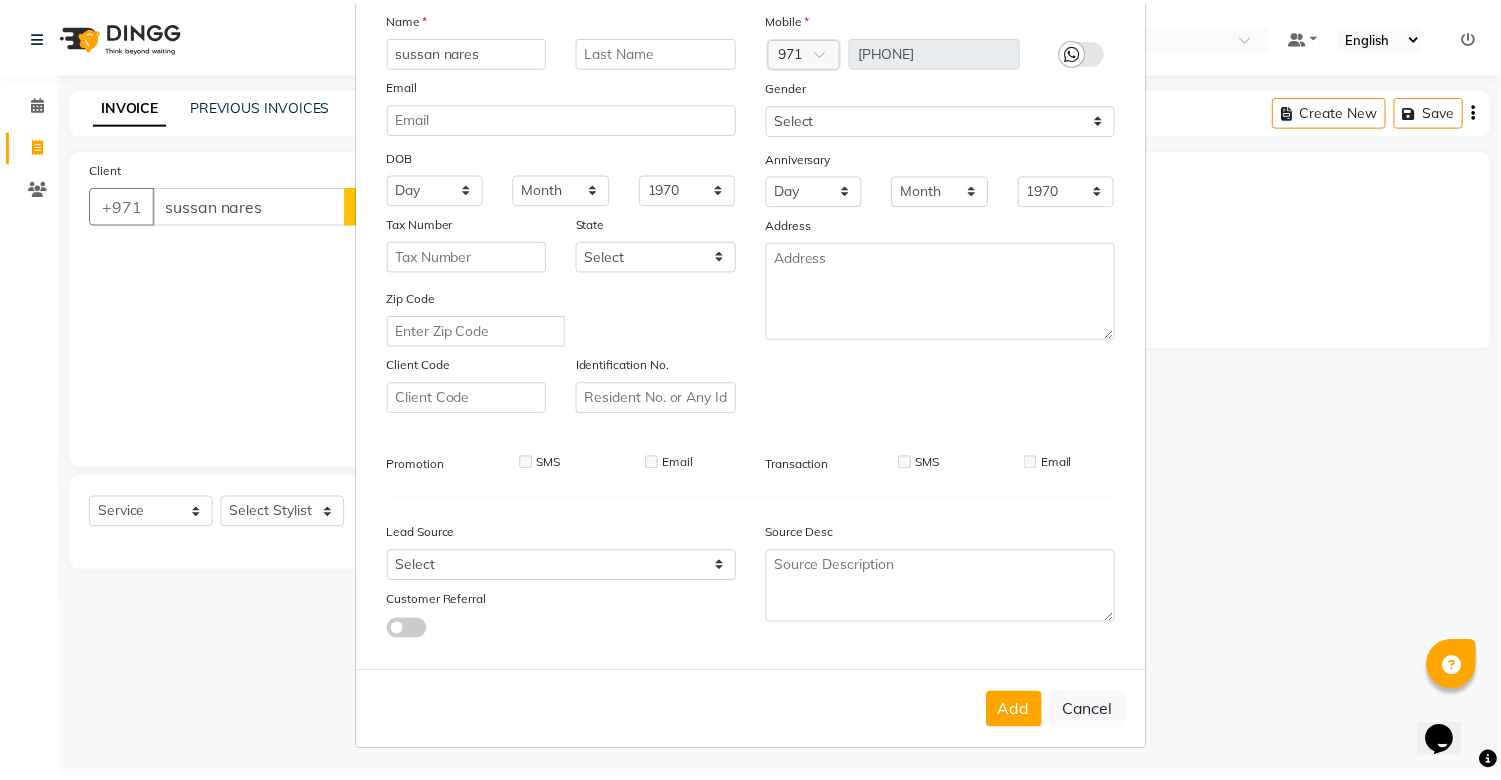 scroll, scrollTop: 144, scrollLeft: 0, axis: vertical 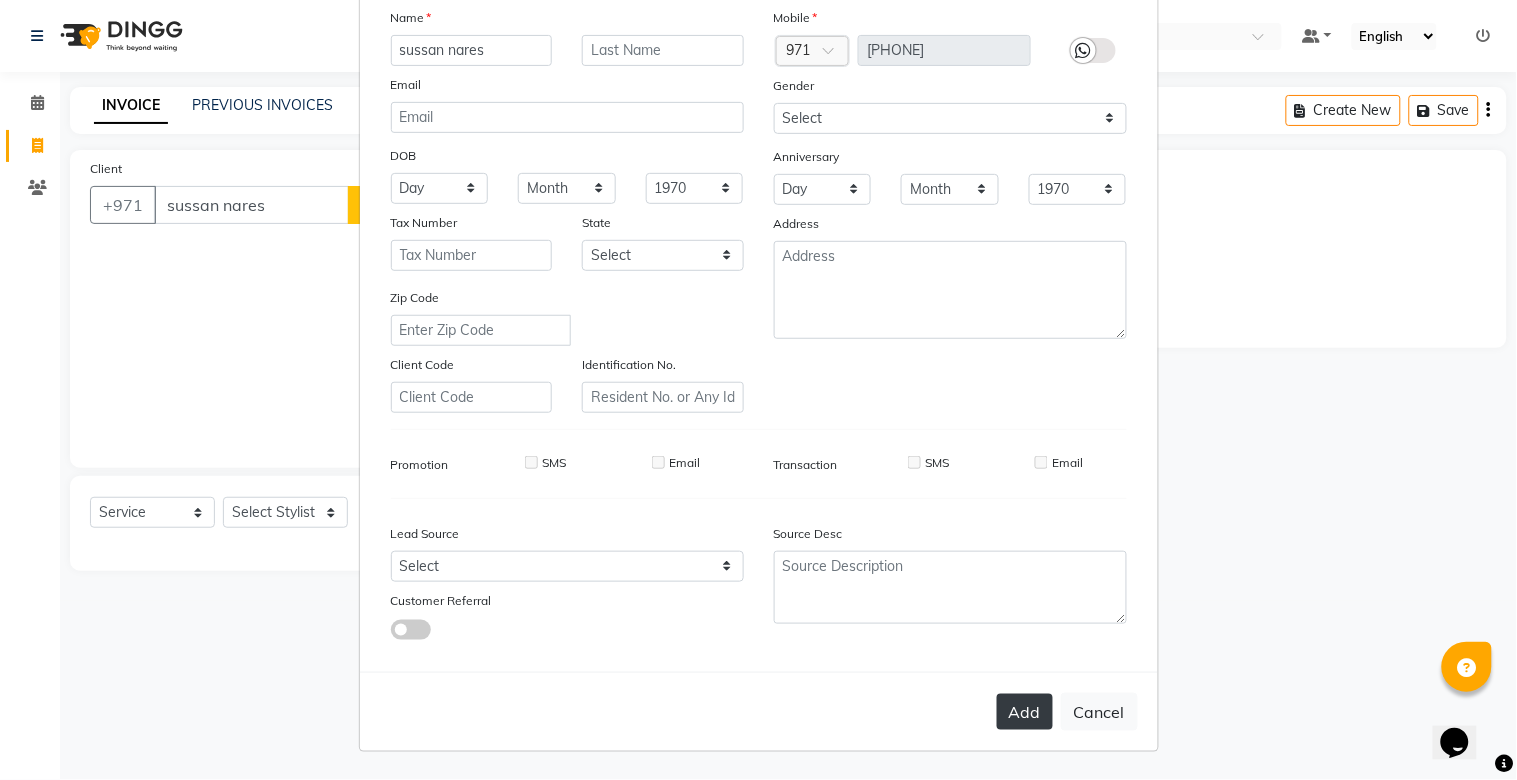 click on "Add" at bounding box center (1025, 712) 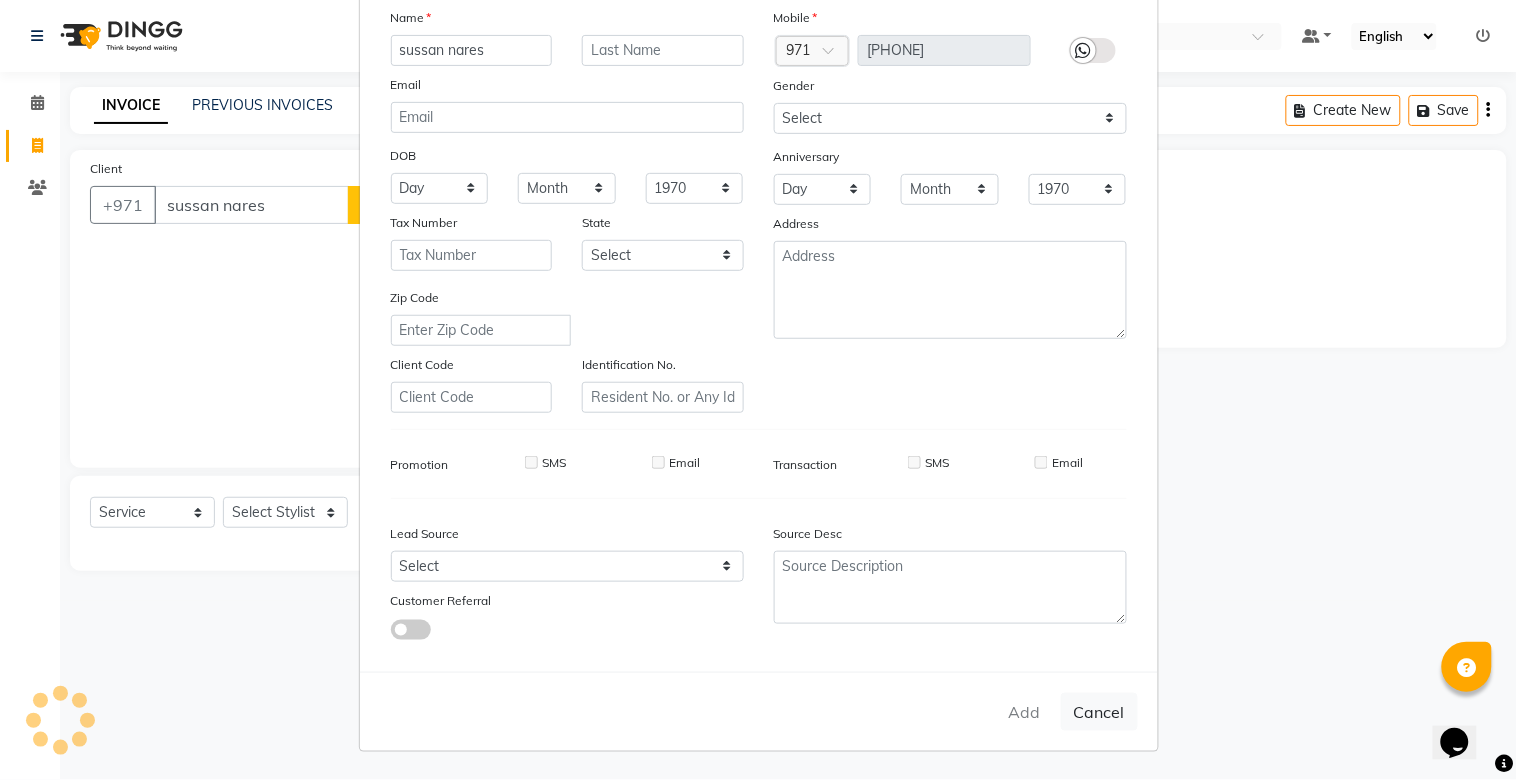 type on "13*********40" 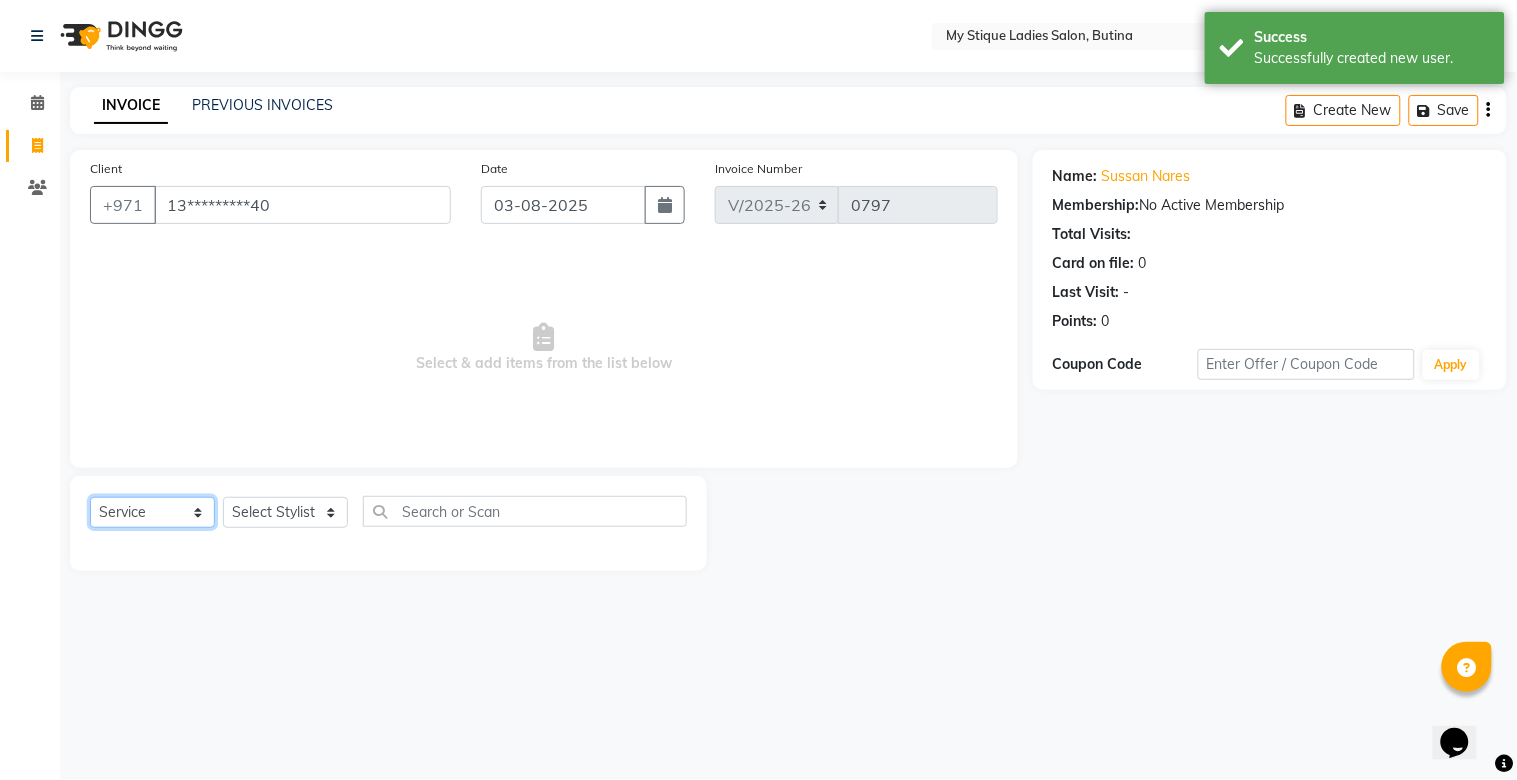click on "Select  Service  Product  Membership  Package Voucher Prepaid Gift Card" 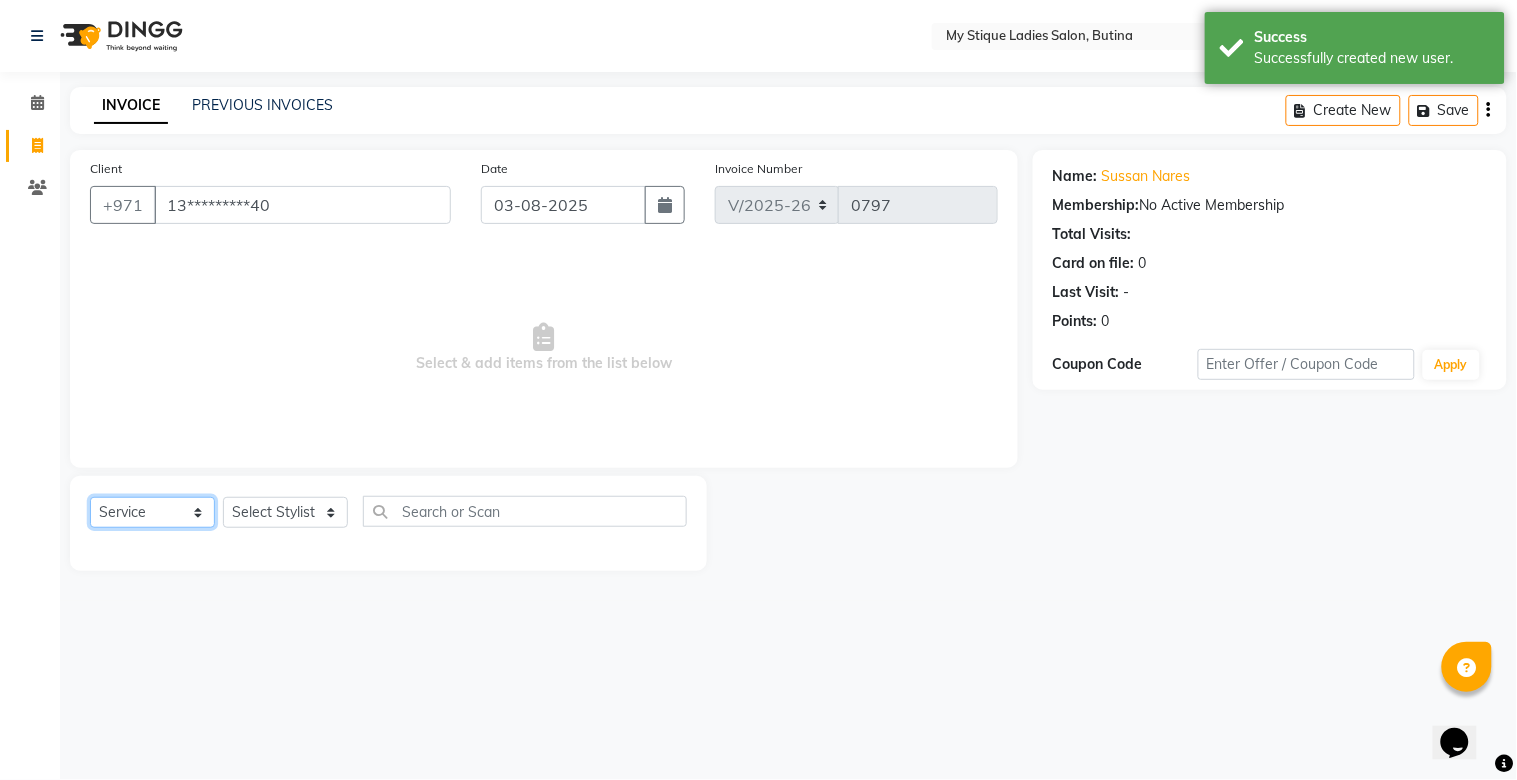 click on "Select  Service  Product  Membership  Package Voucher Prepaid Gift Card" 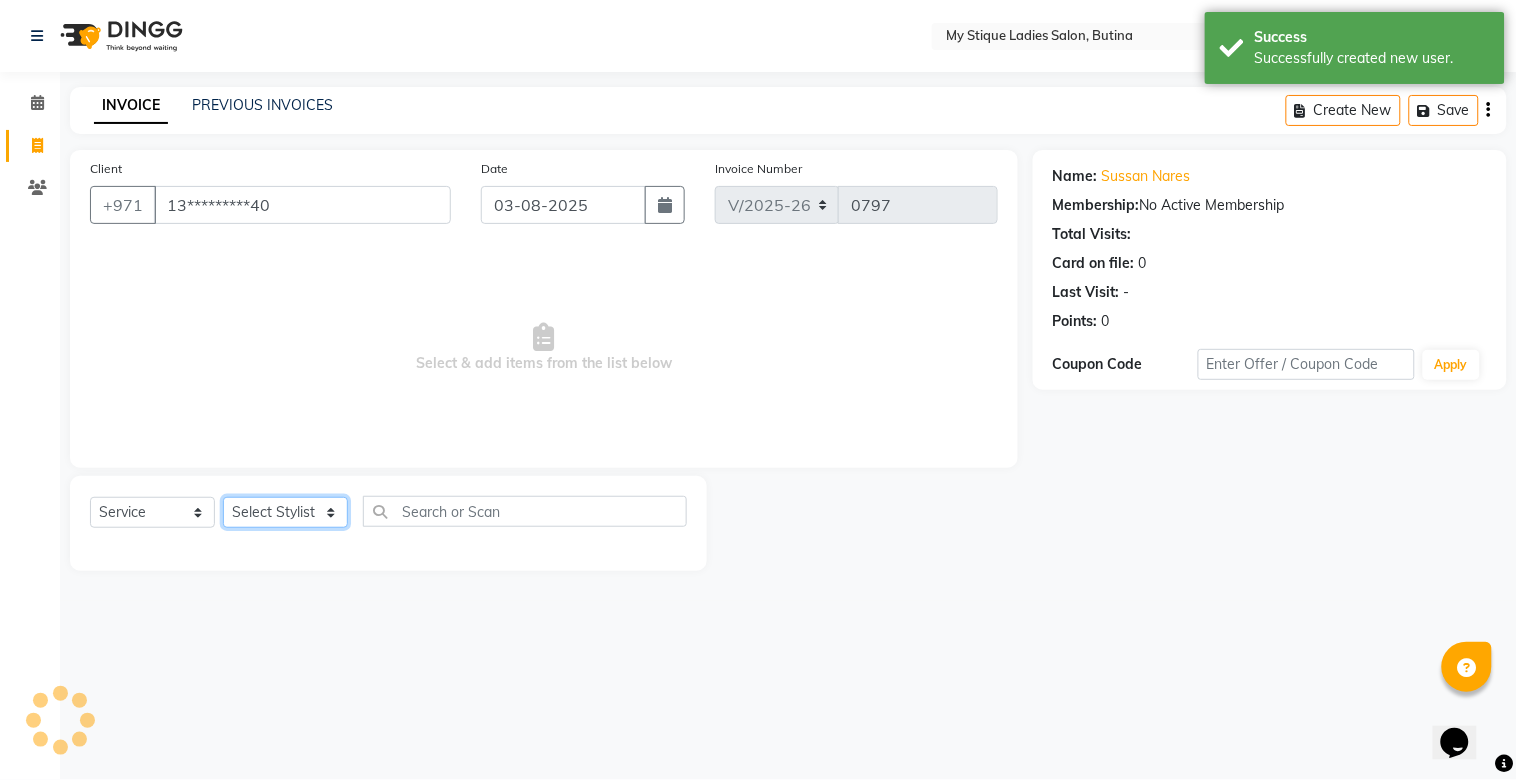 click on "Select Stylist [FIRST] [LAST] [LAST] [LAST] [LAST] [LAST] TEMP STAFF" 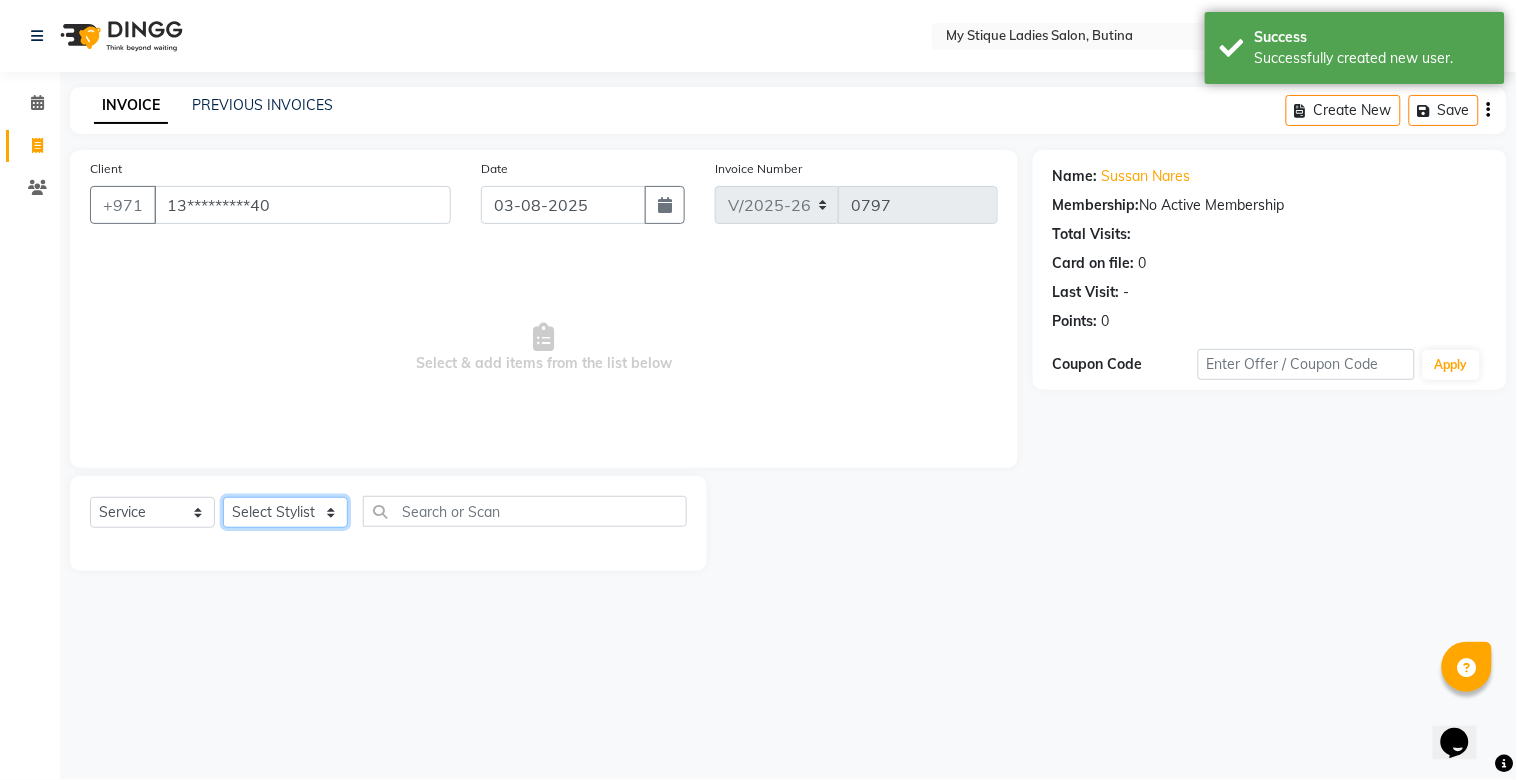 select on "65420" 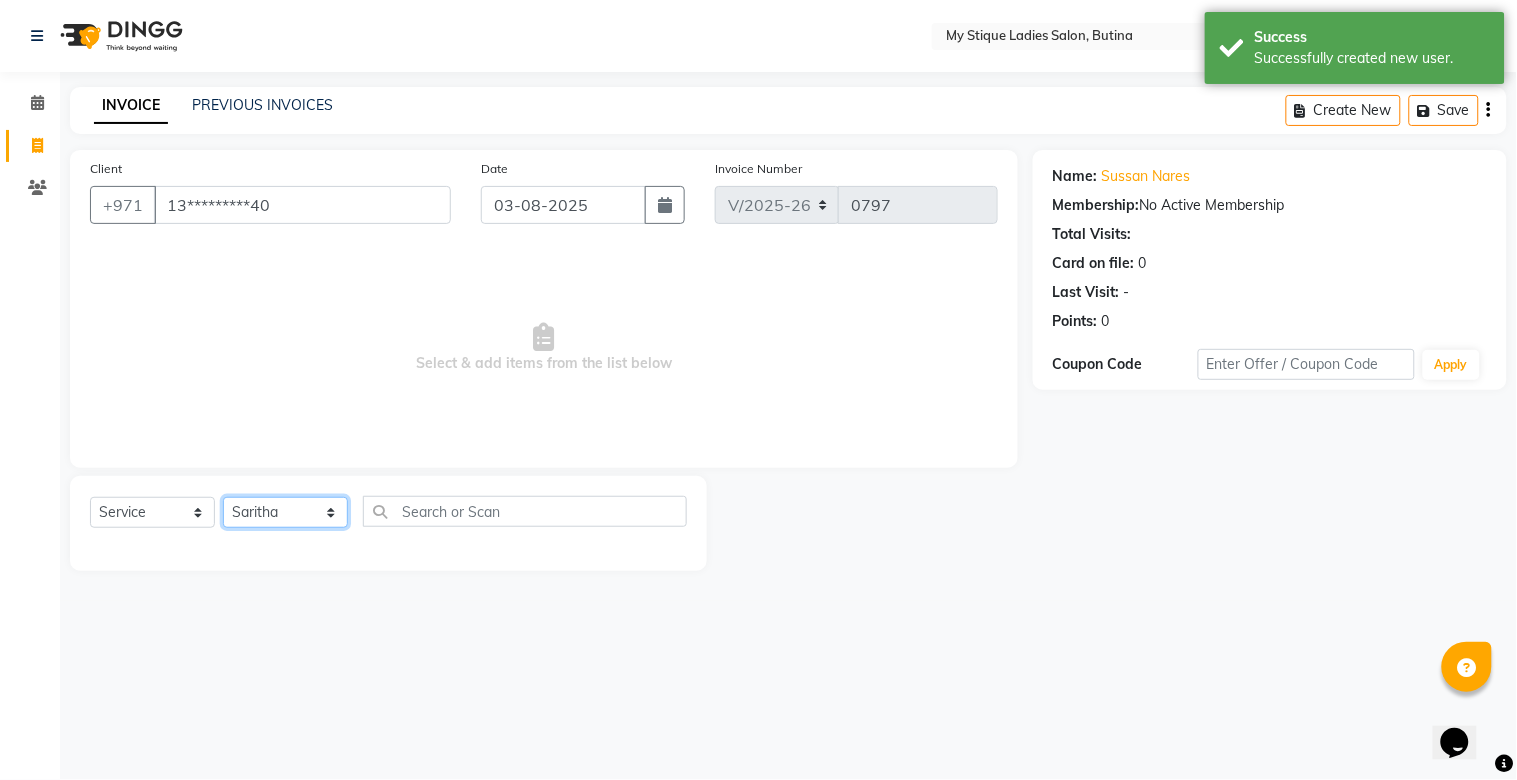 click on "Select Stylist [FIRST] [LAST] [LAST] [LAST] [LAST] [LAST] TEMP STAFF" 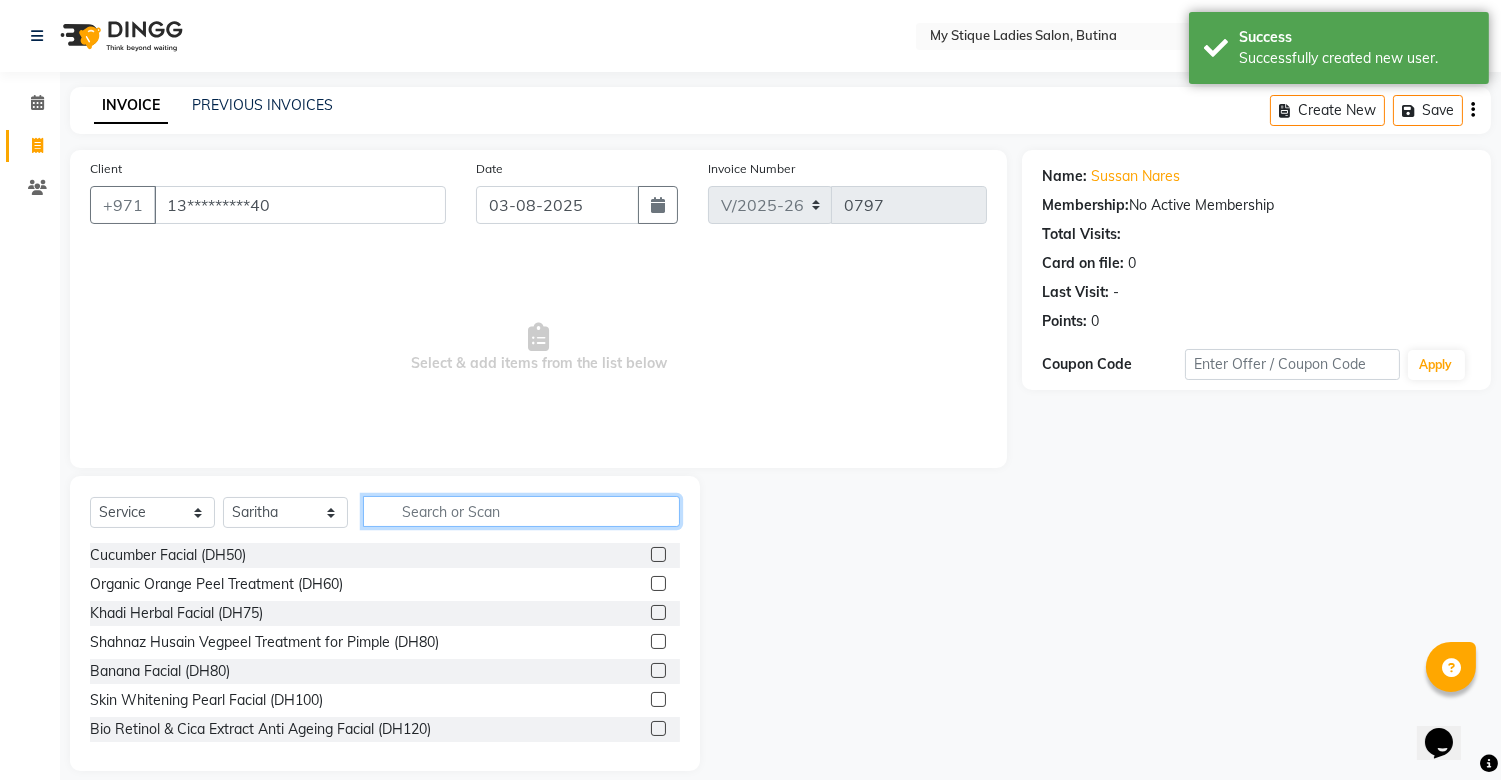 click 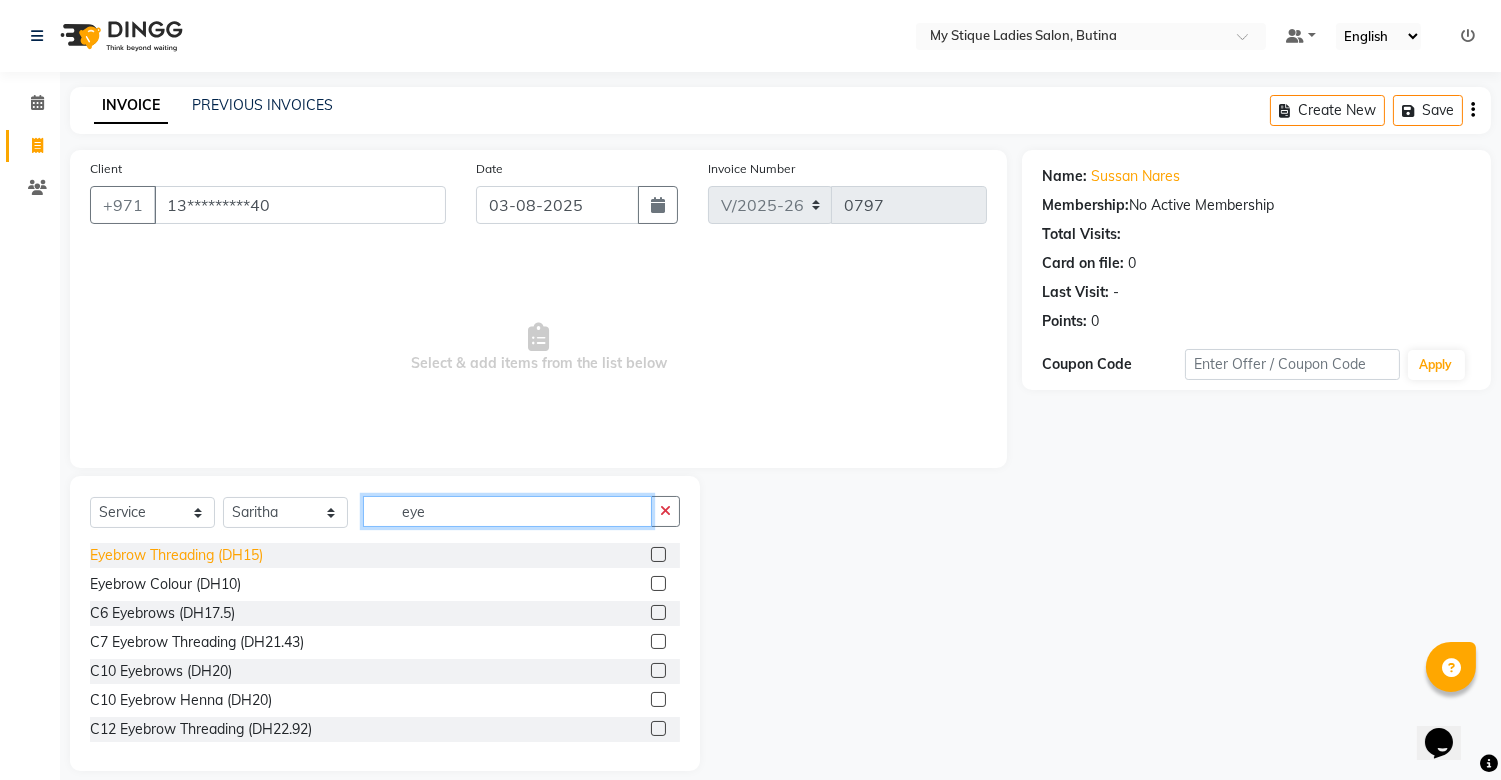 type on "eye" 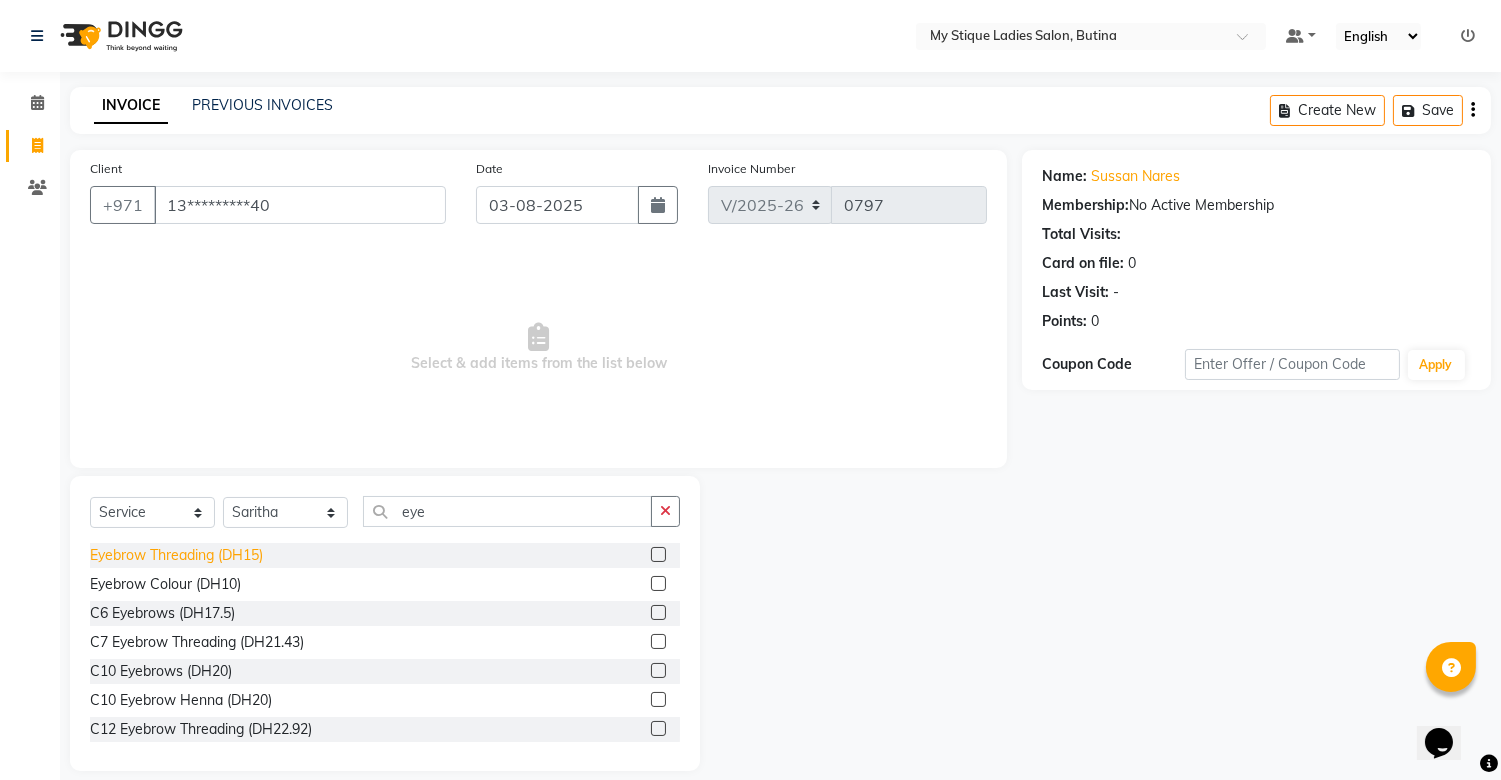 click on "Eyebrow Threading (DH15)" 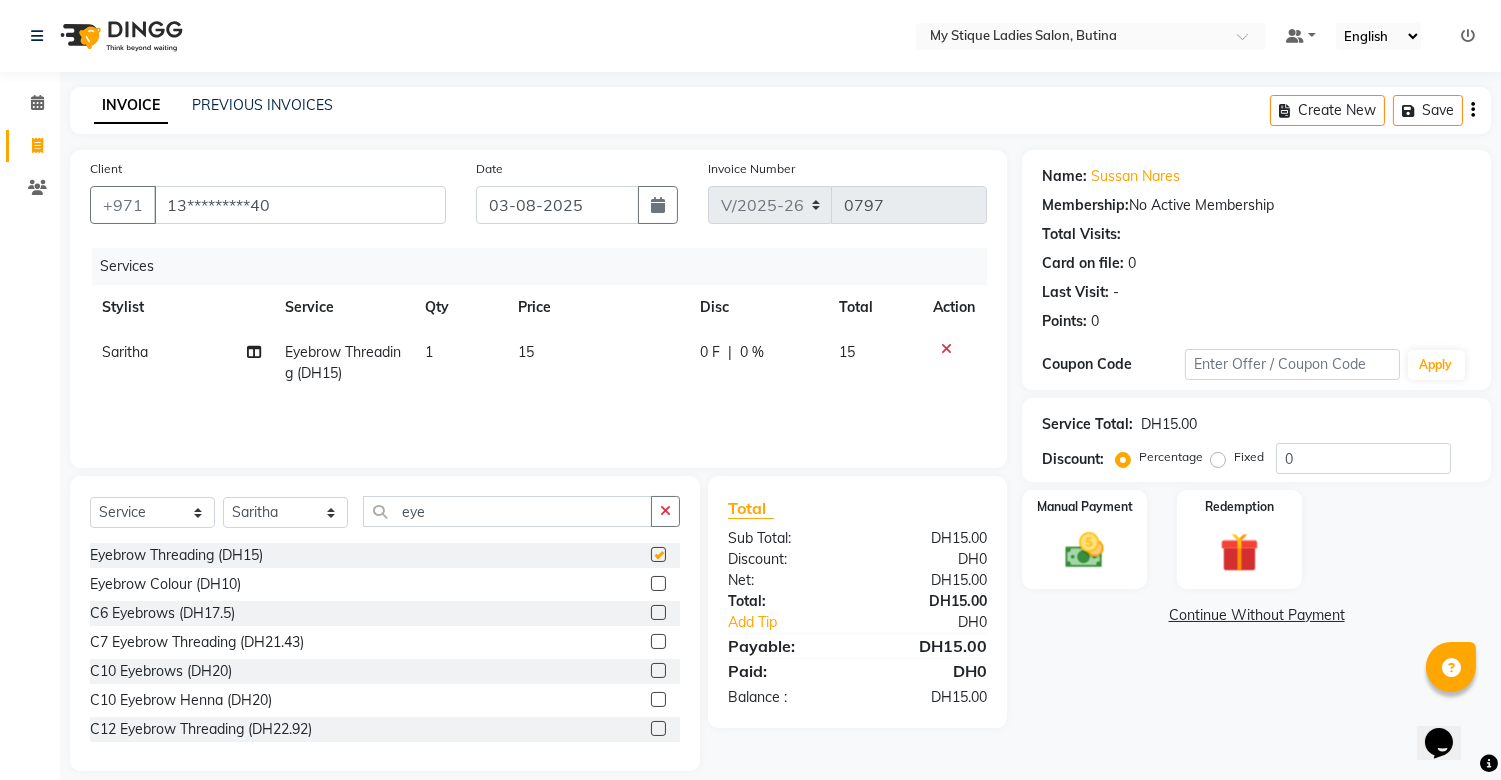 checkbox on "false" 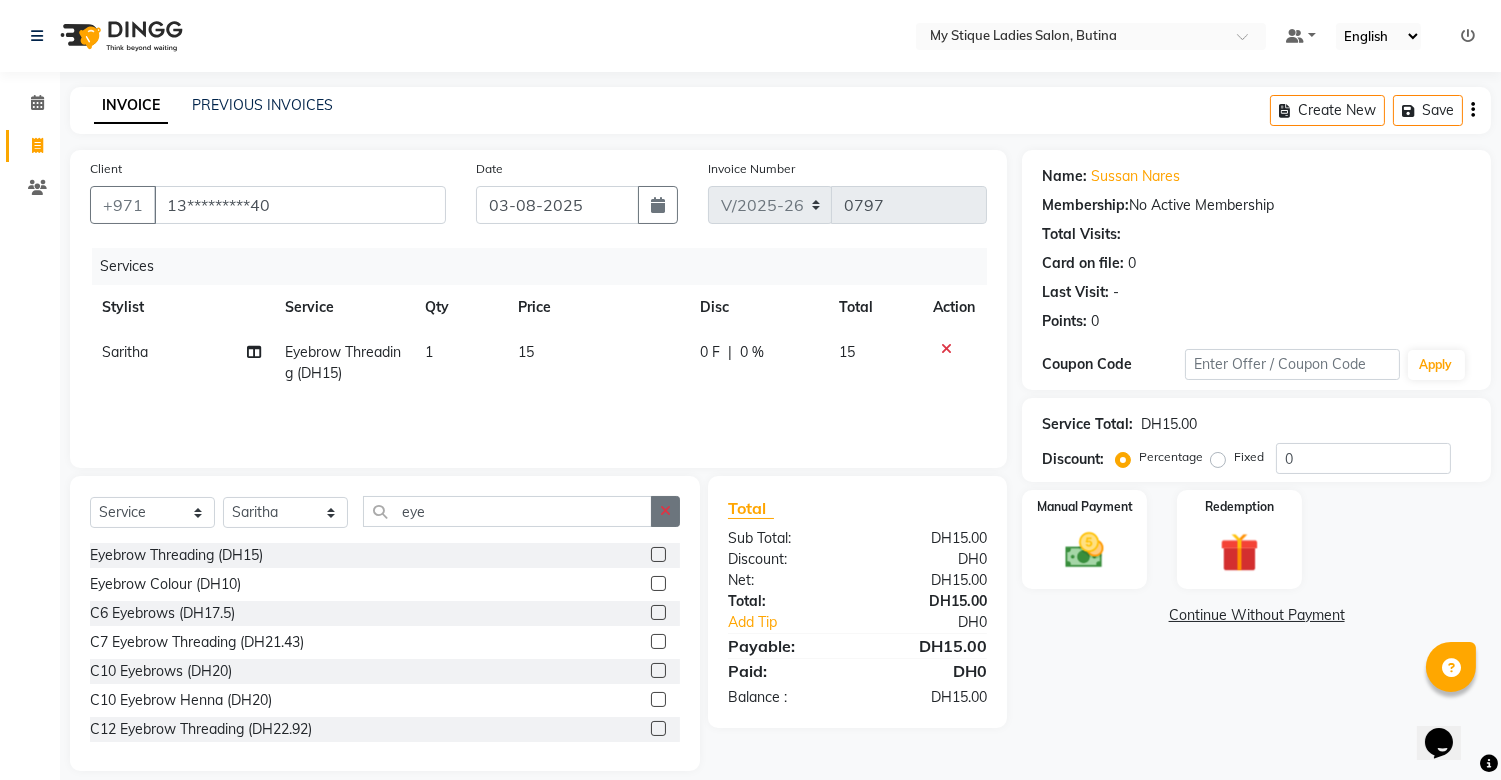 click 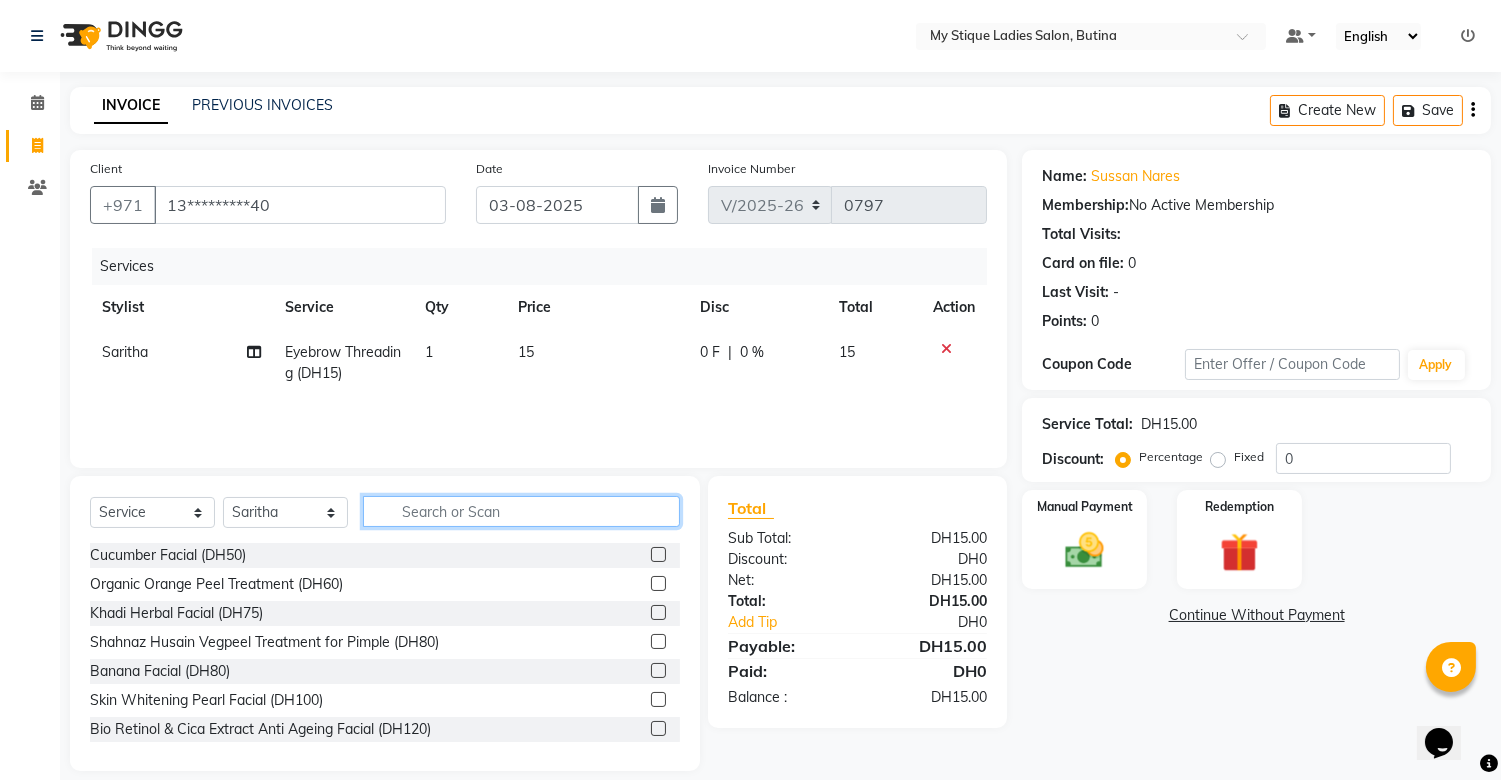 click 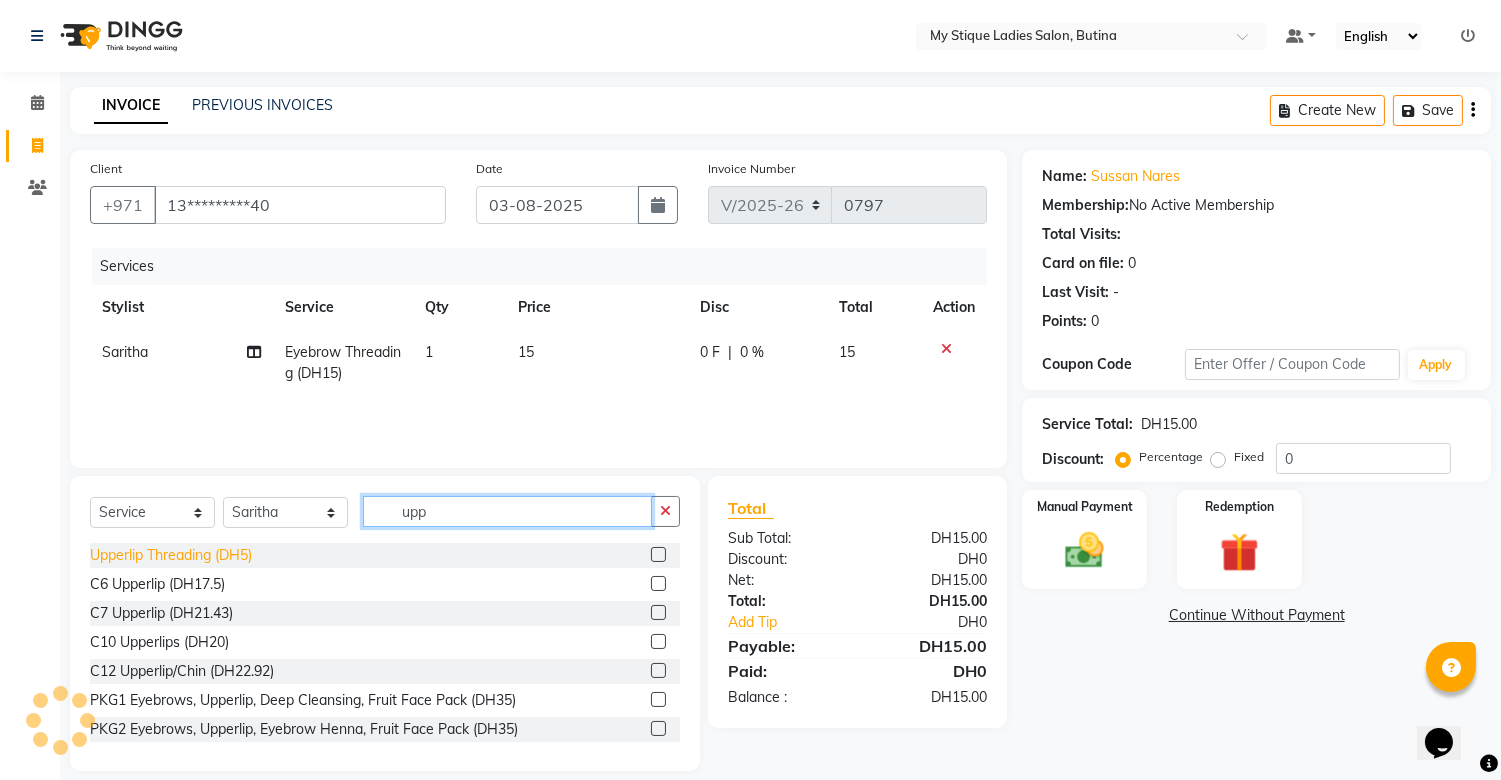 type on "upp" 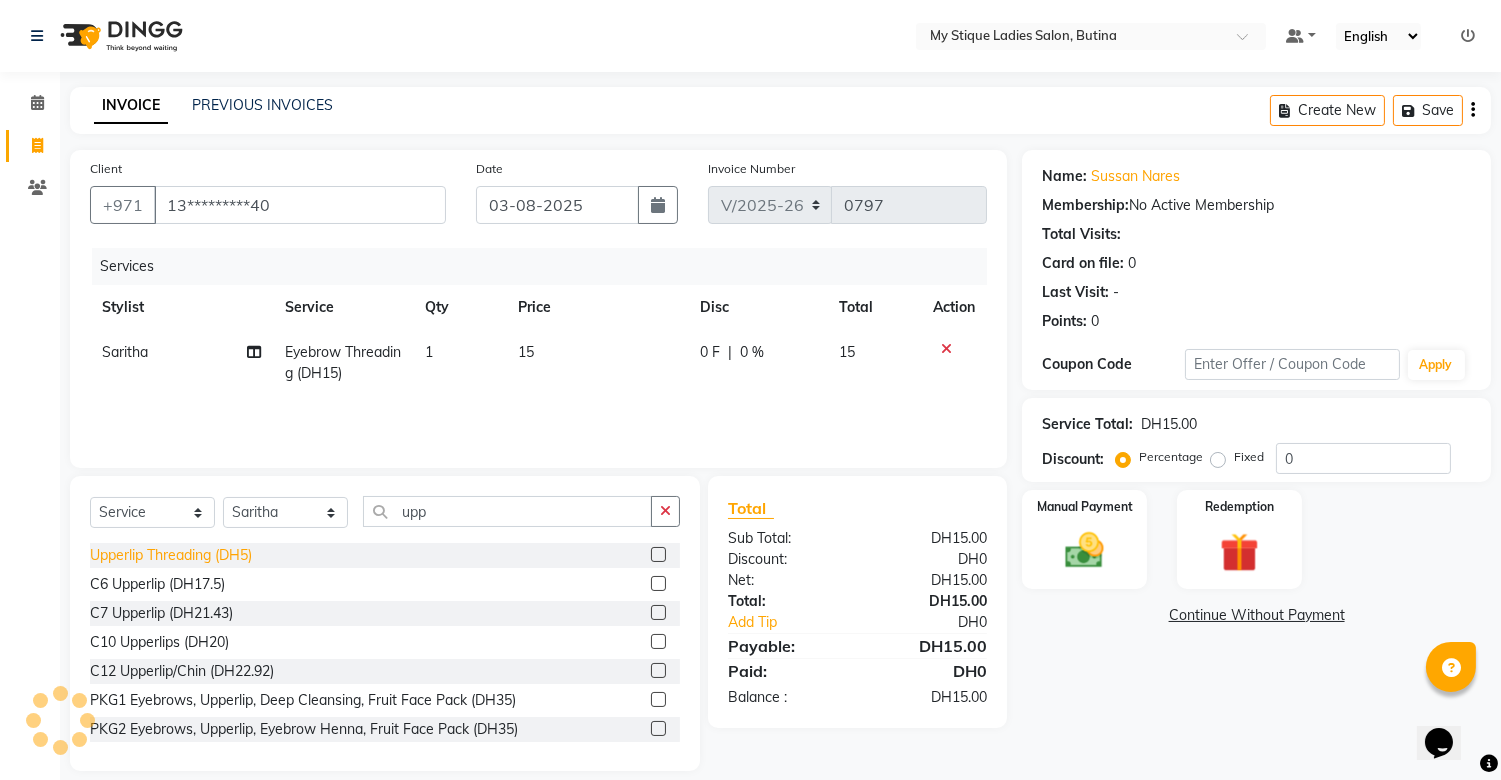 click on "Upperlip Threading (DH5)" 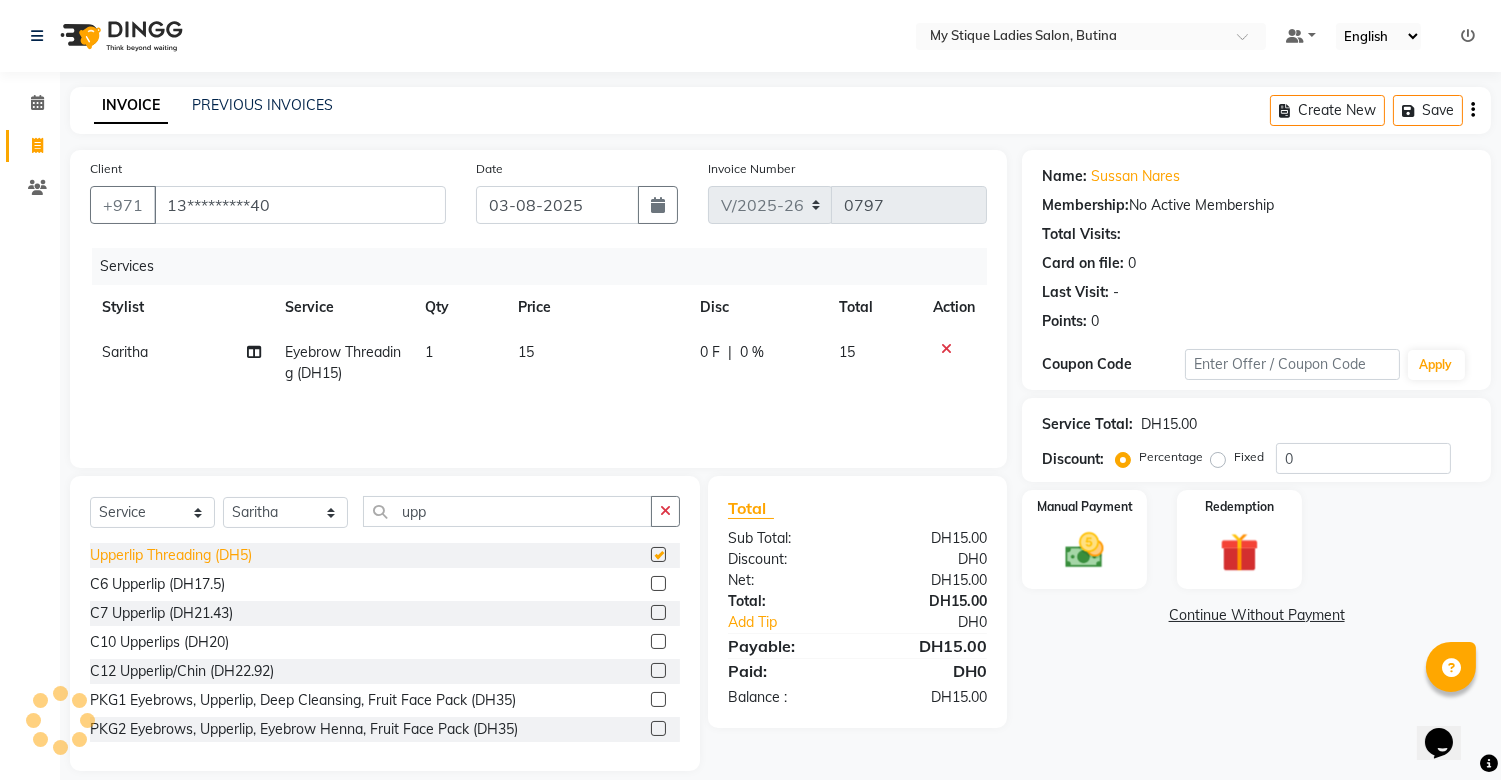 checkbox on "false" 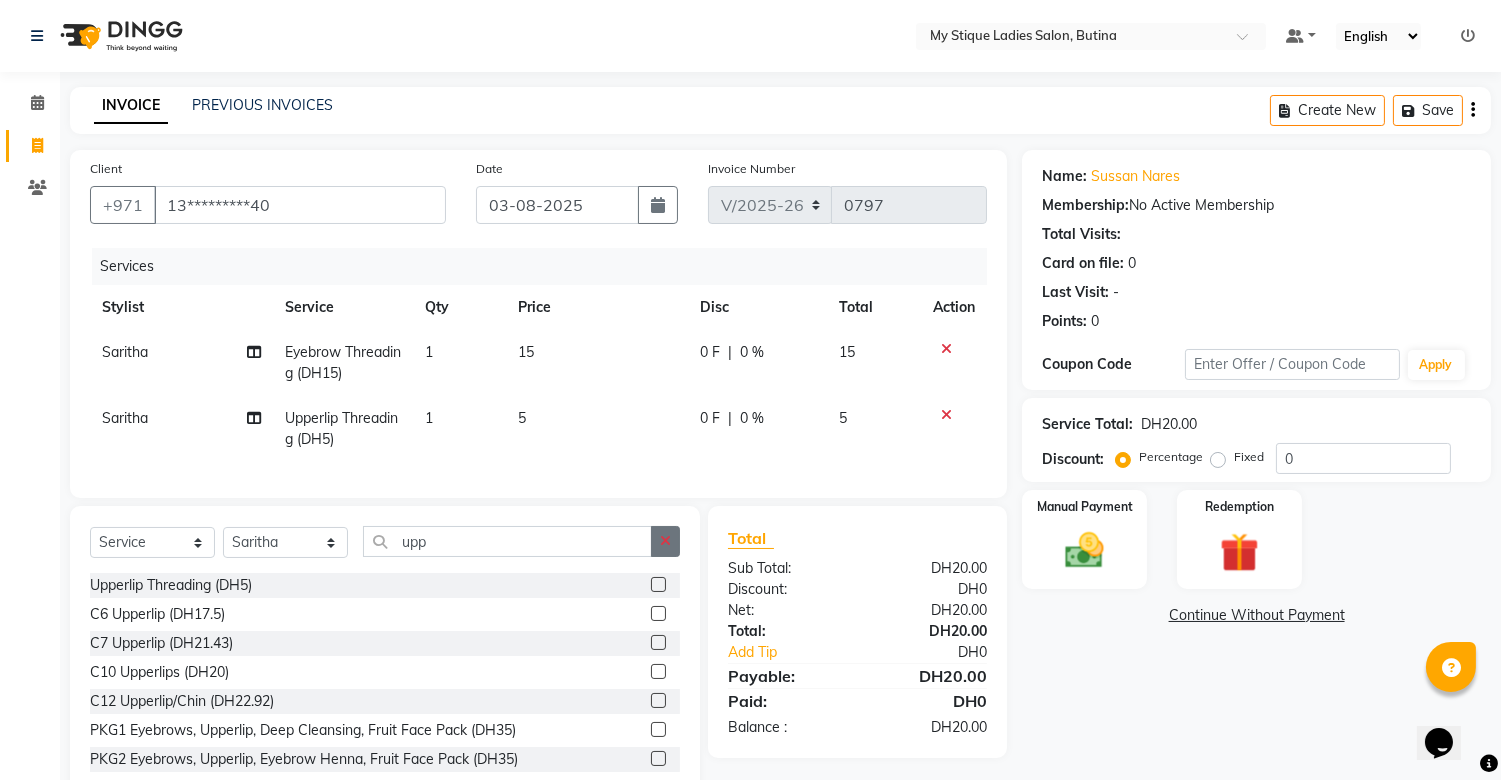 click 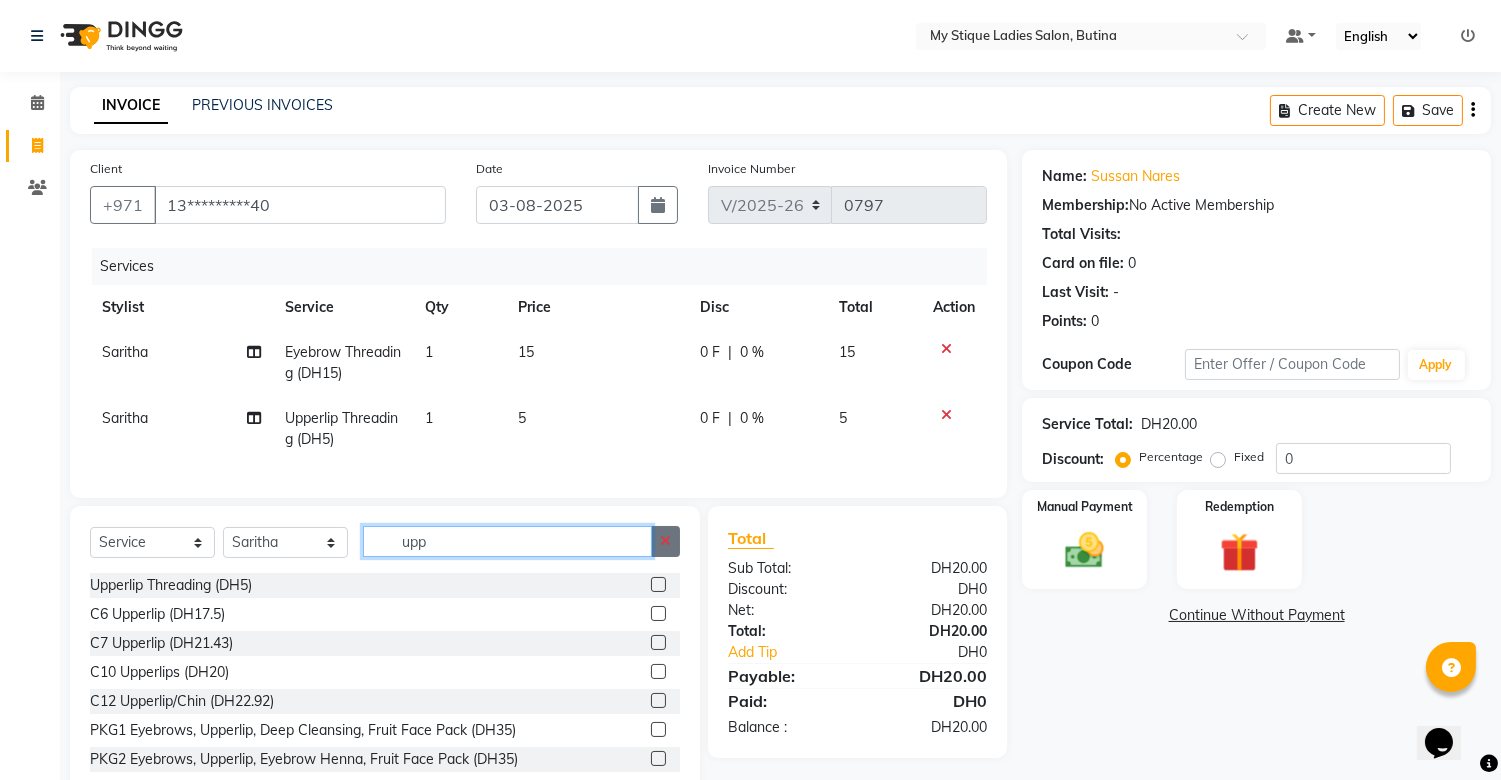 type 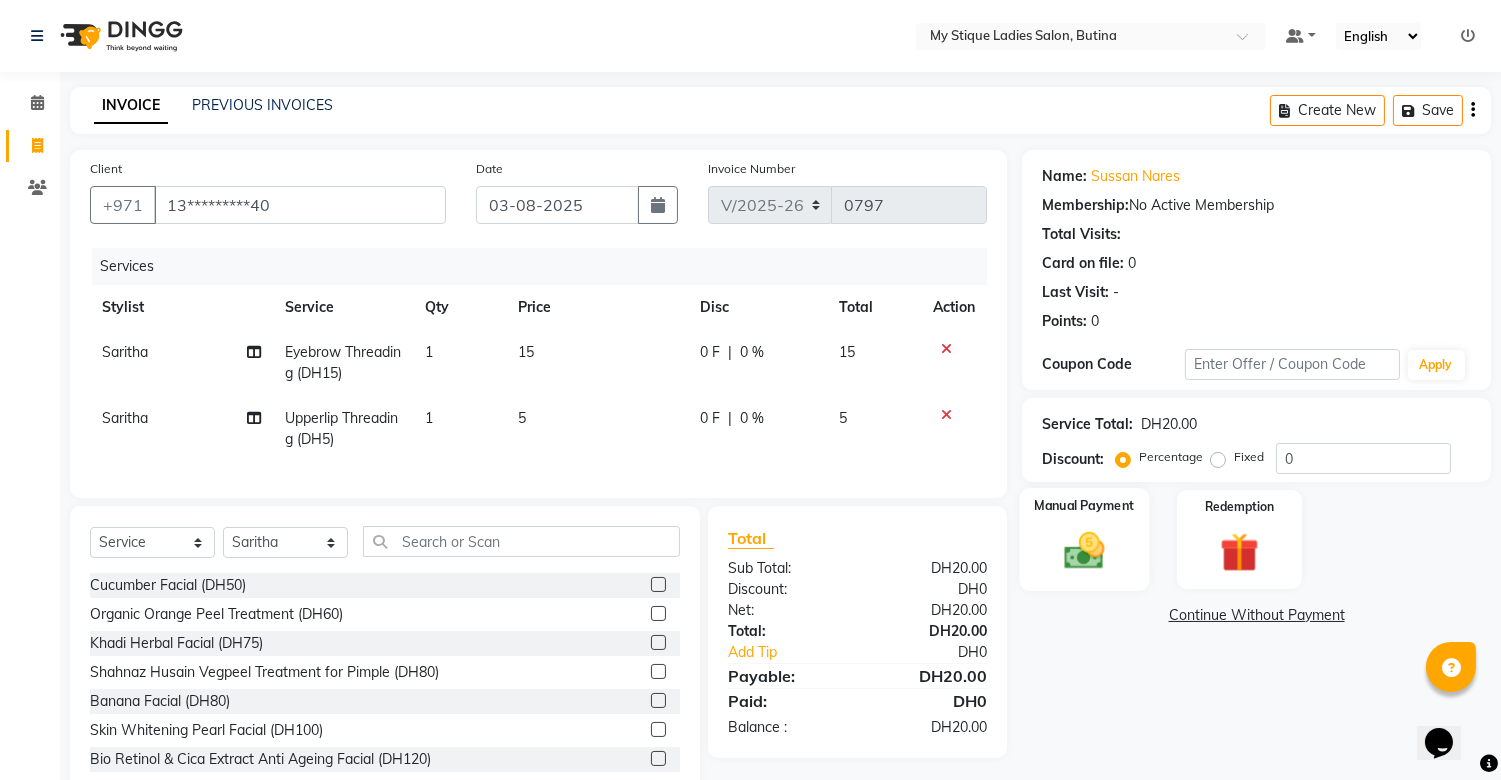 click on "Manual Payment" 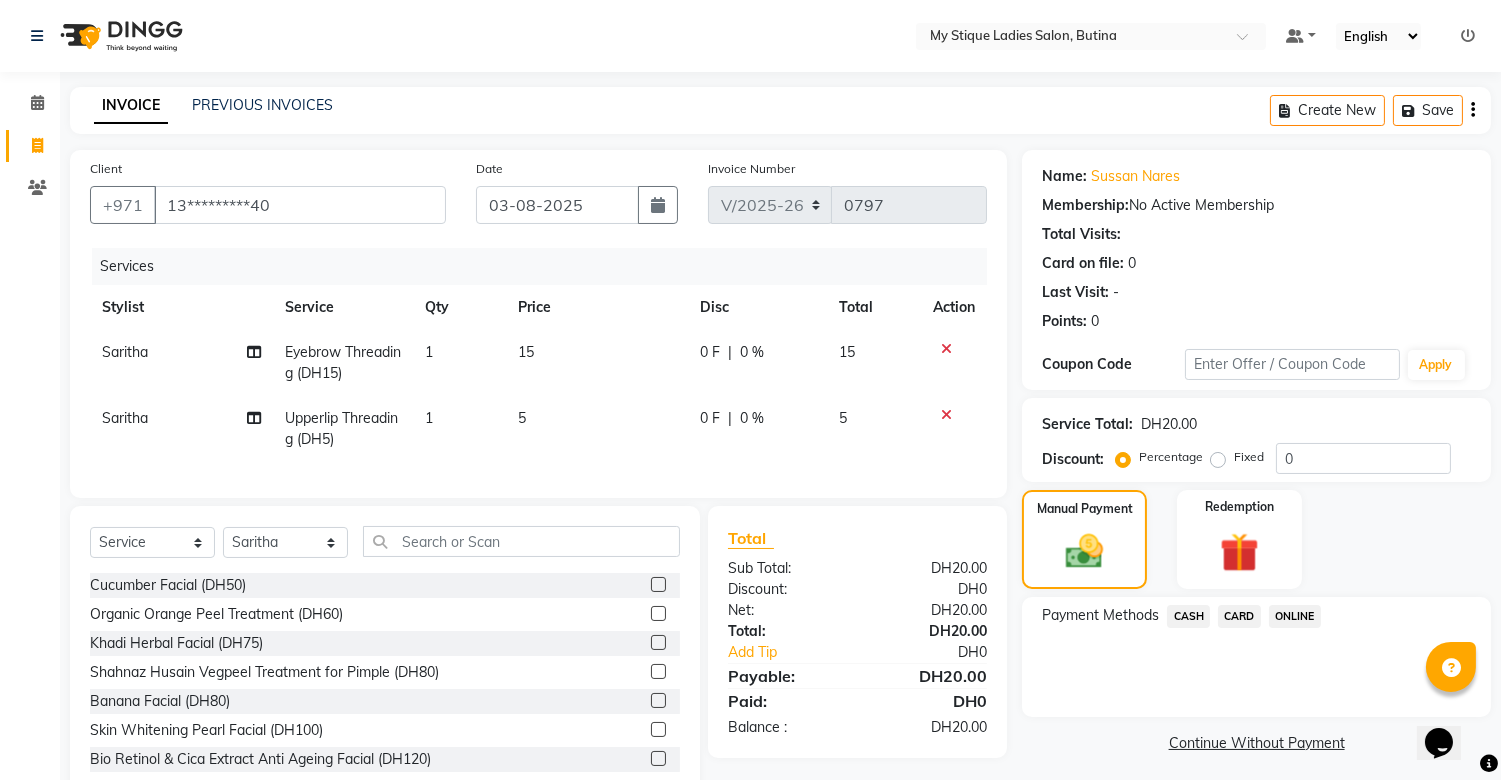 click on "CASH" 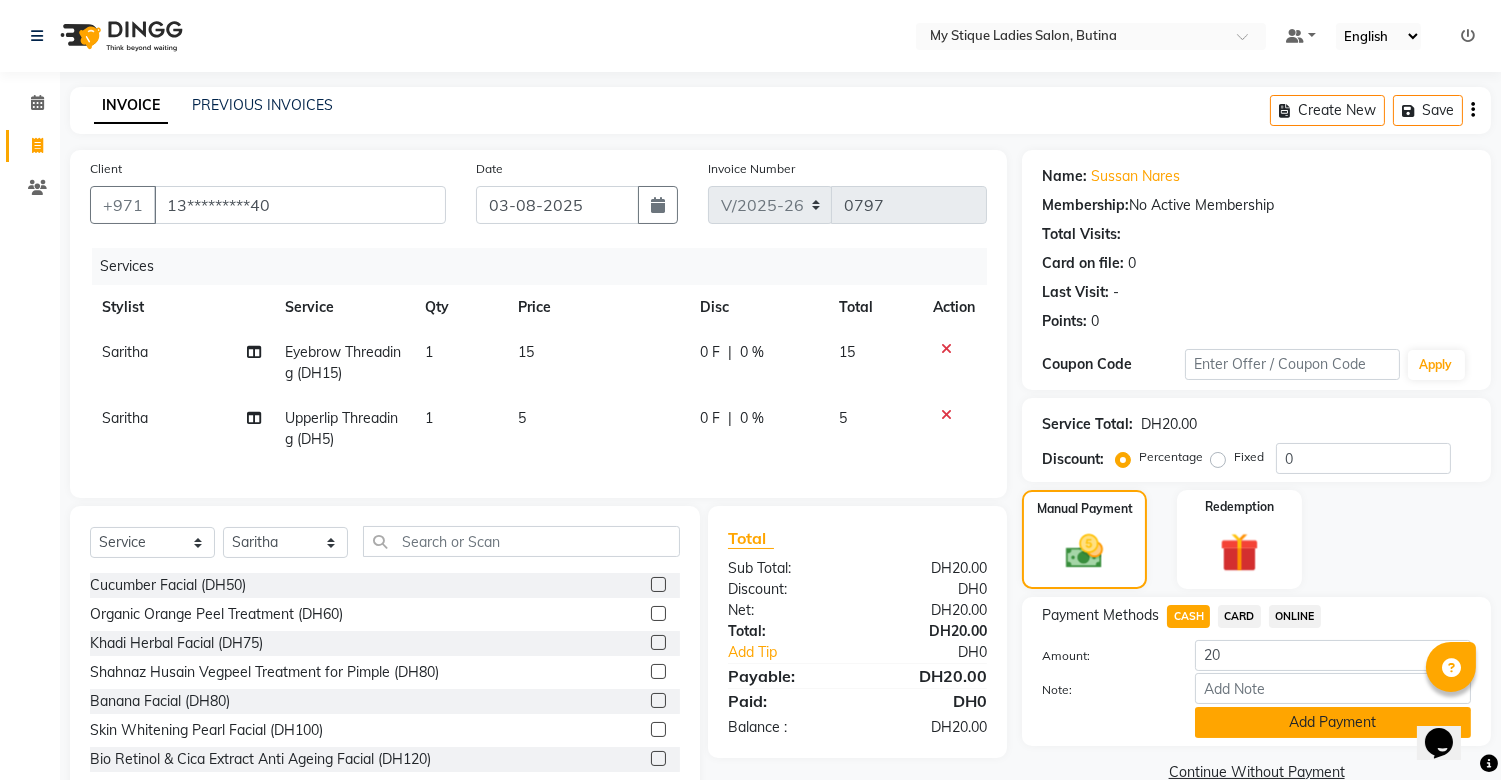 click on "Add Payment" 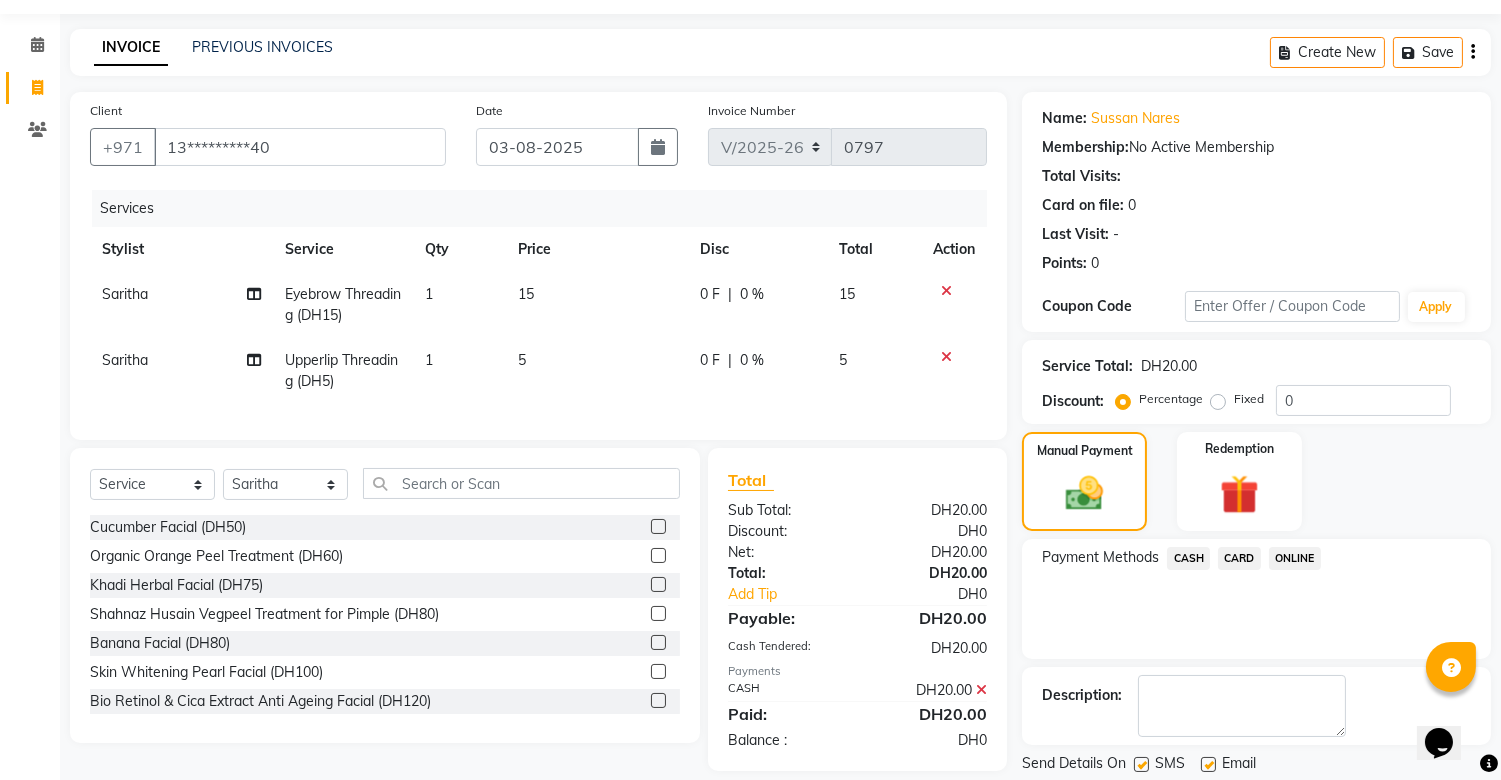 scroll, scrollTop: 111, scrollLeft: 0, axis: vertical 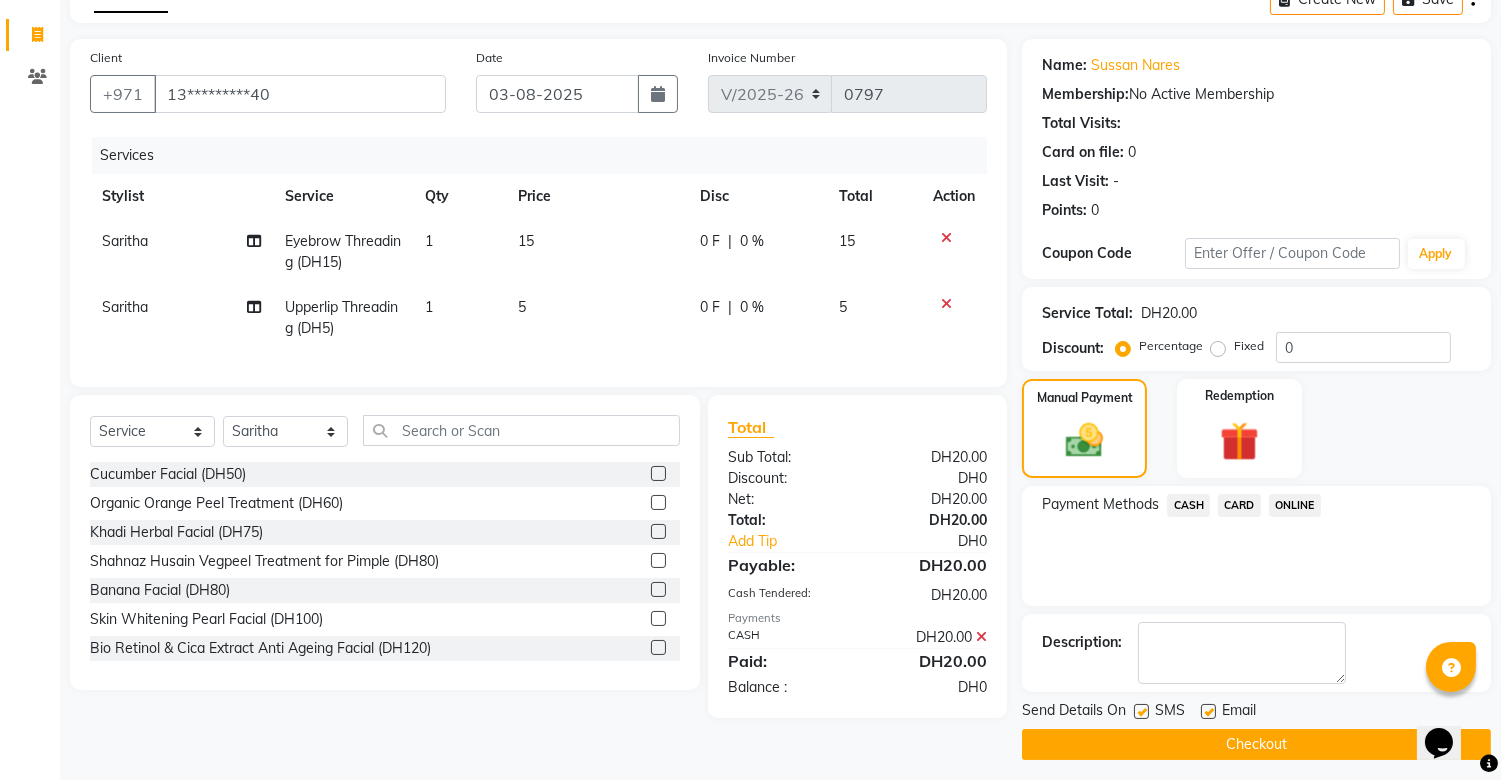 click on "Checkout" 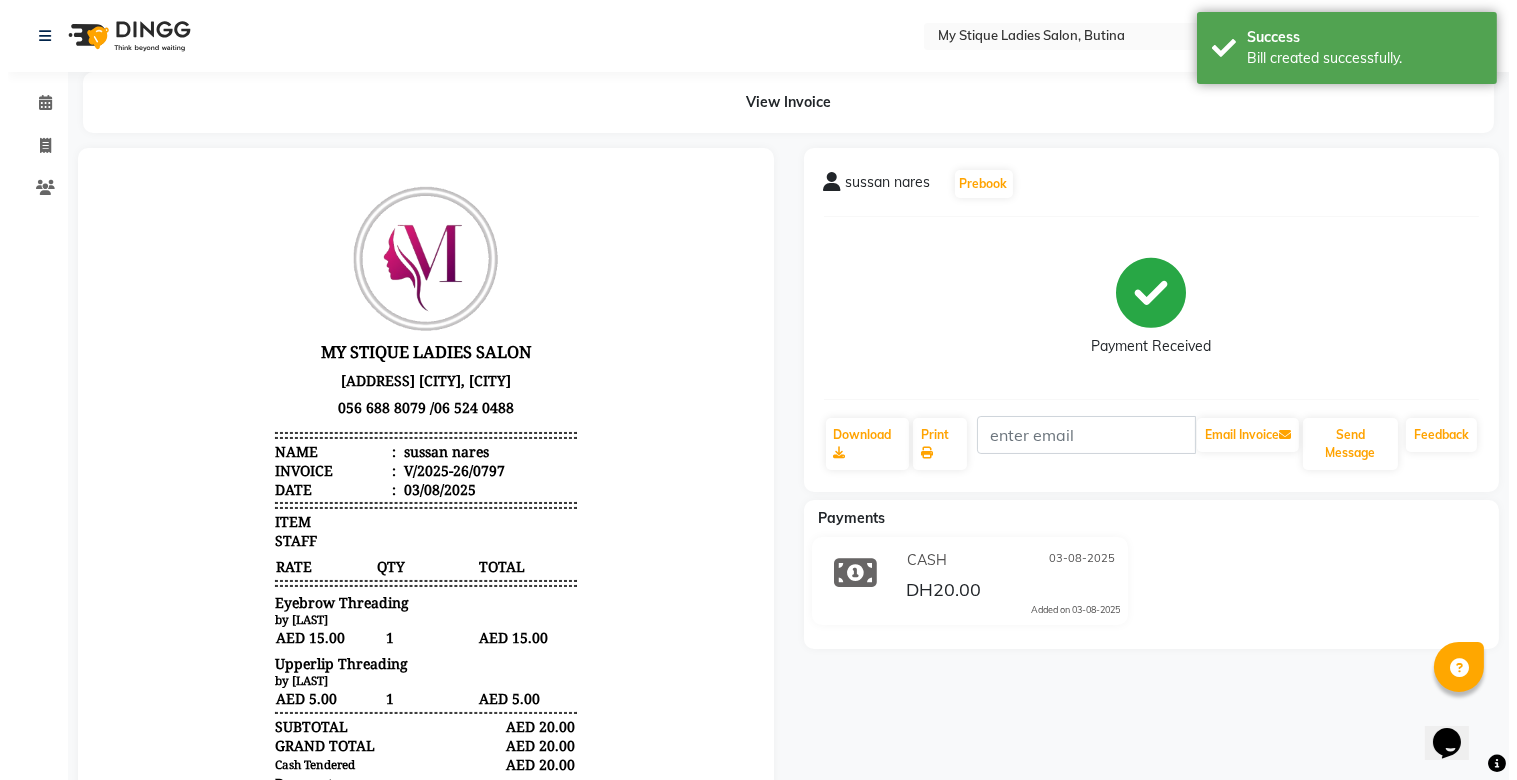 scroll, scrollTop: 0, scrollLeft: 0, axis: both 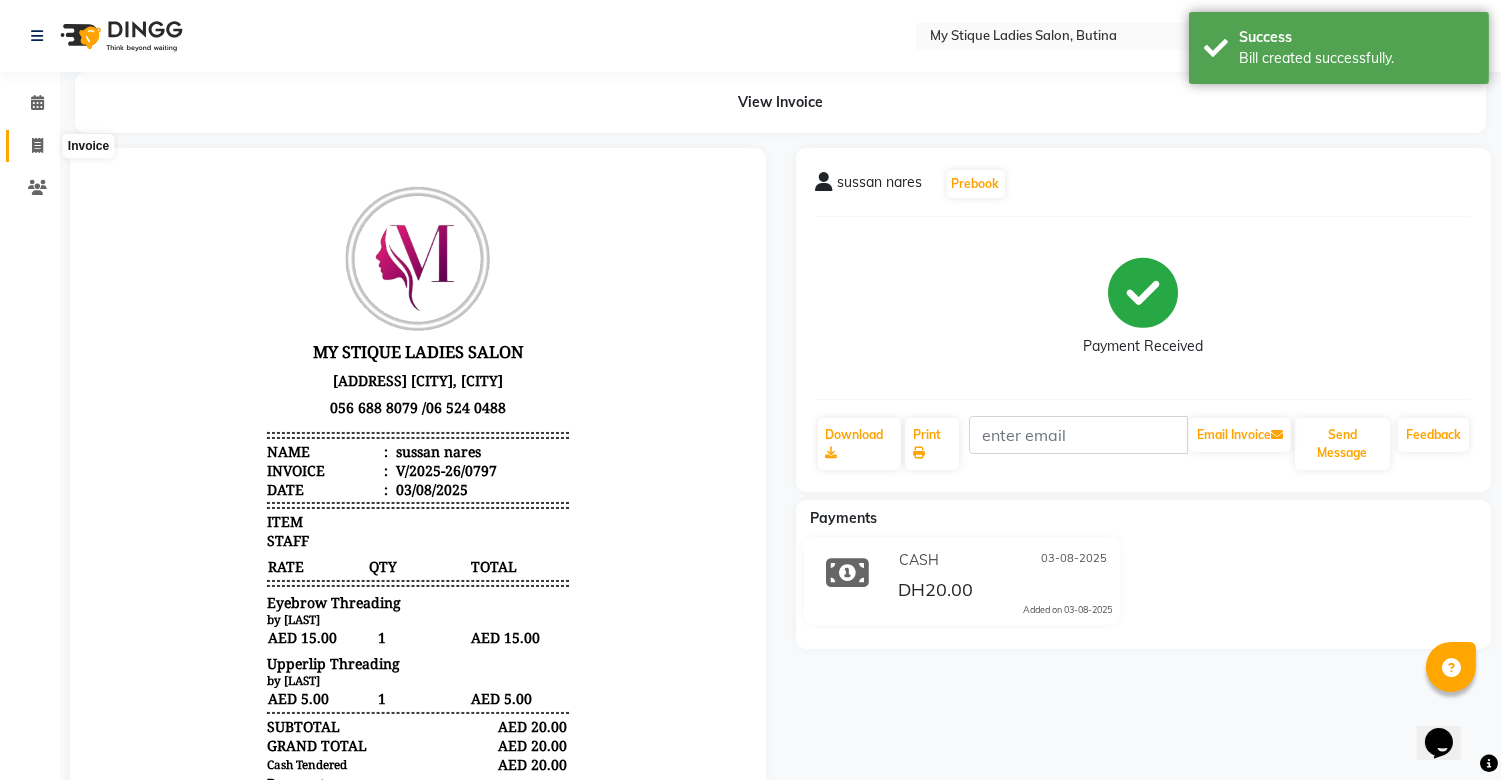click 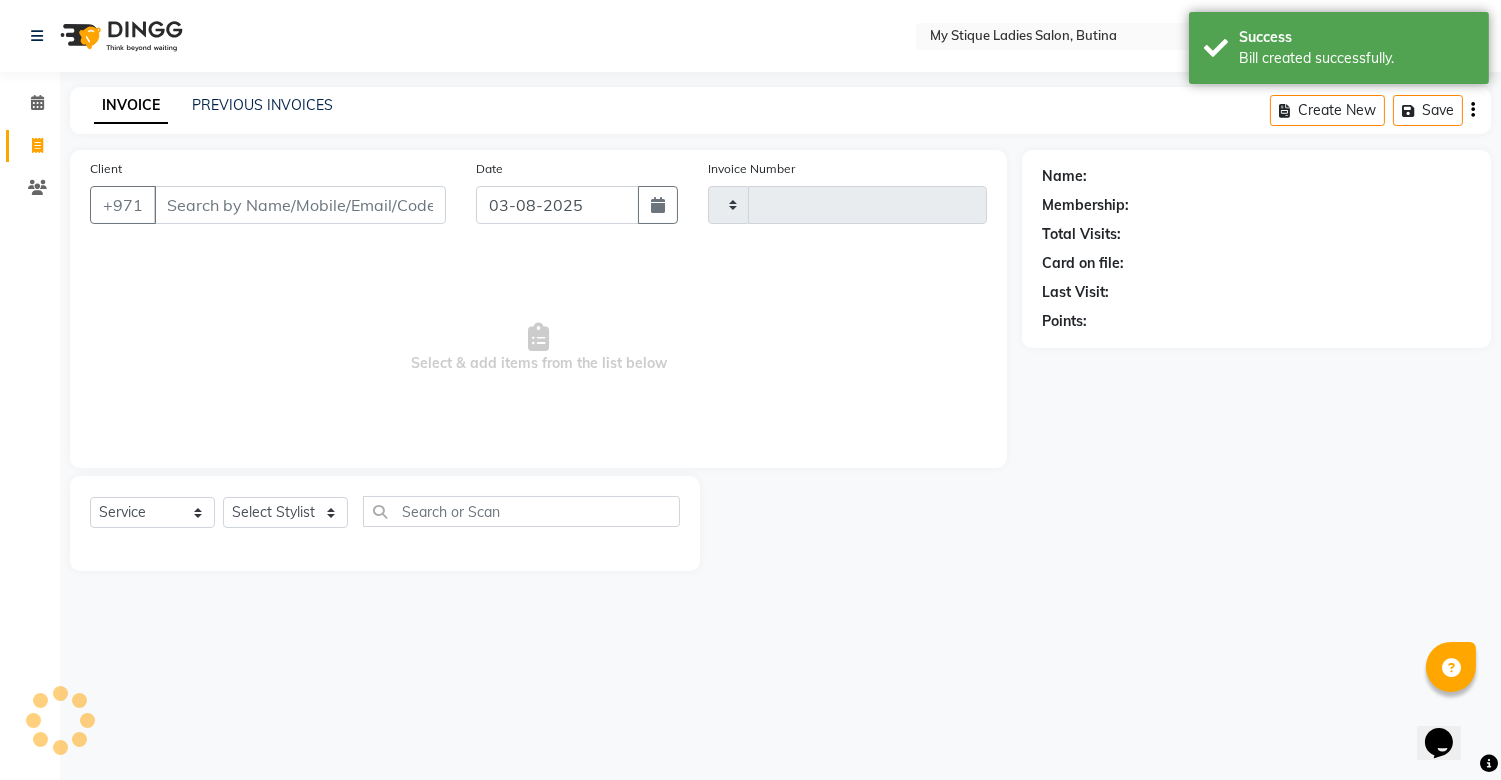 type on "0798" 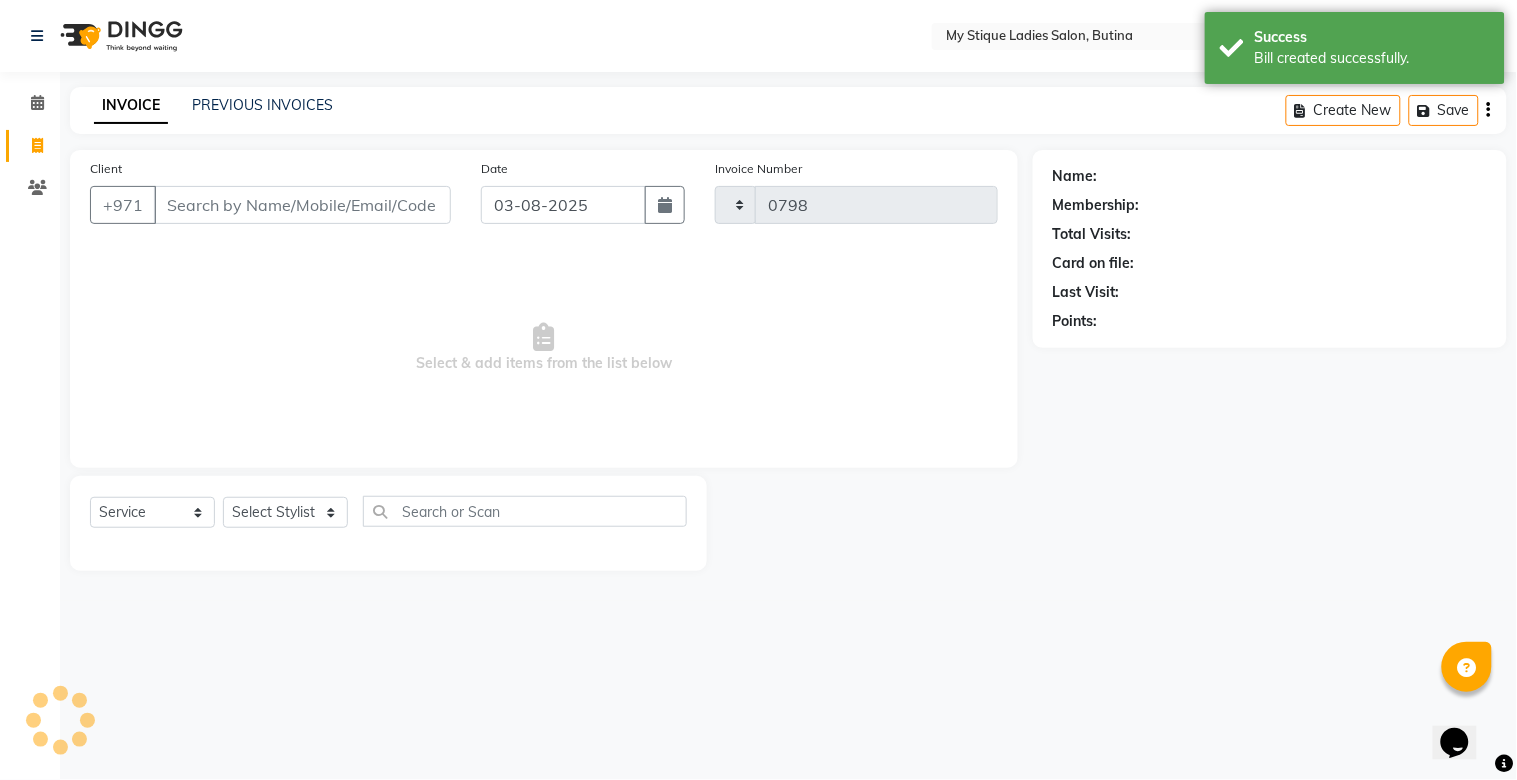 select on "7457" 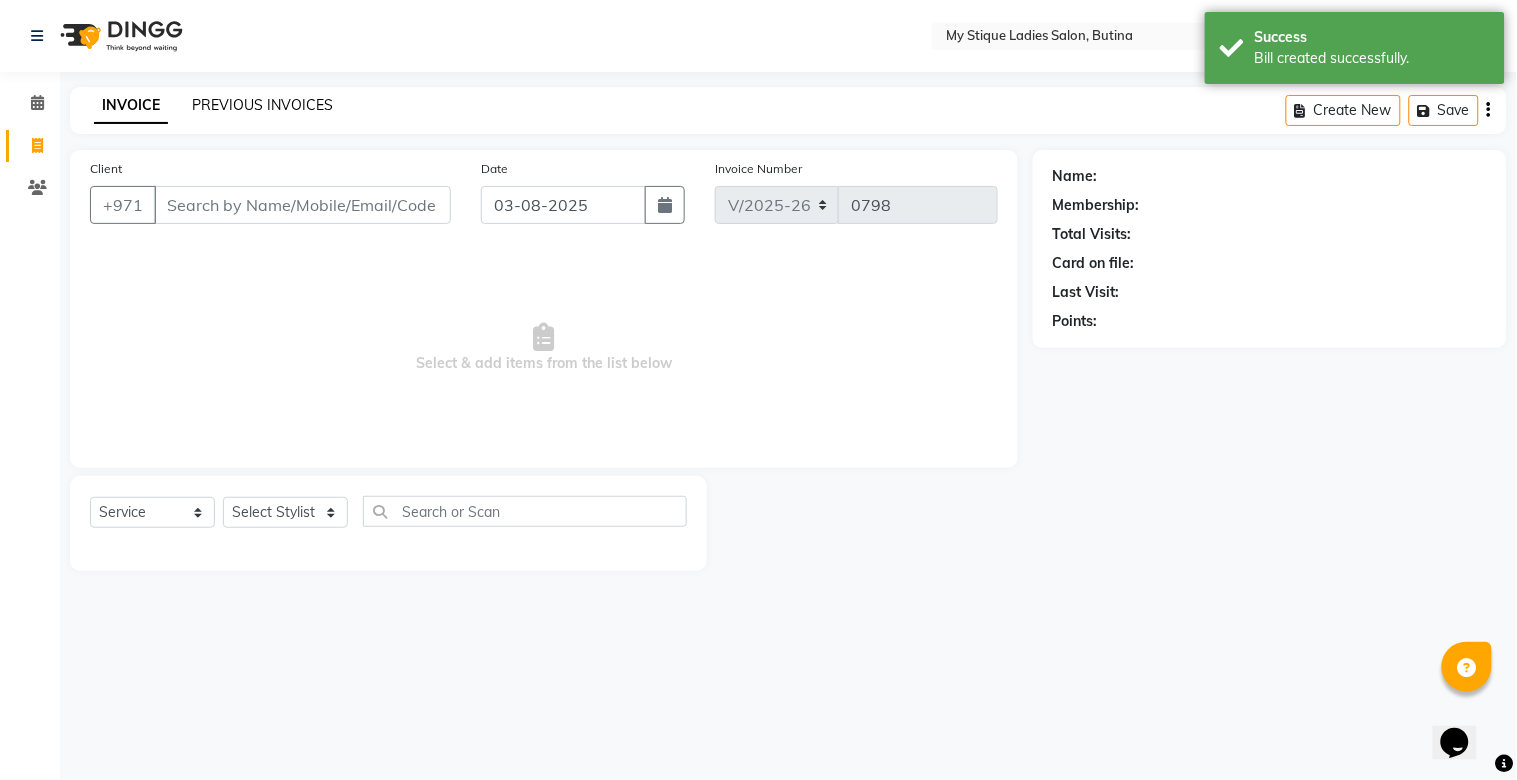 click on "PREVIOUS INVOICES" 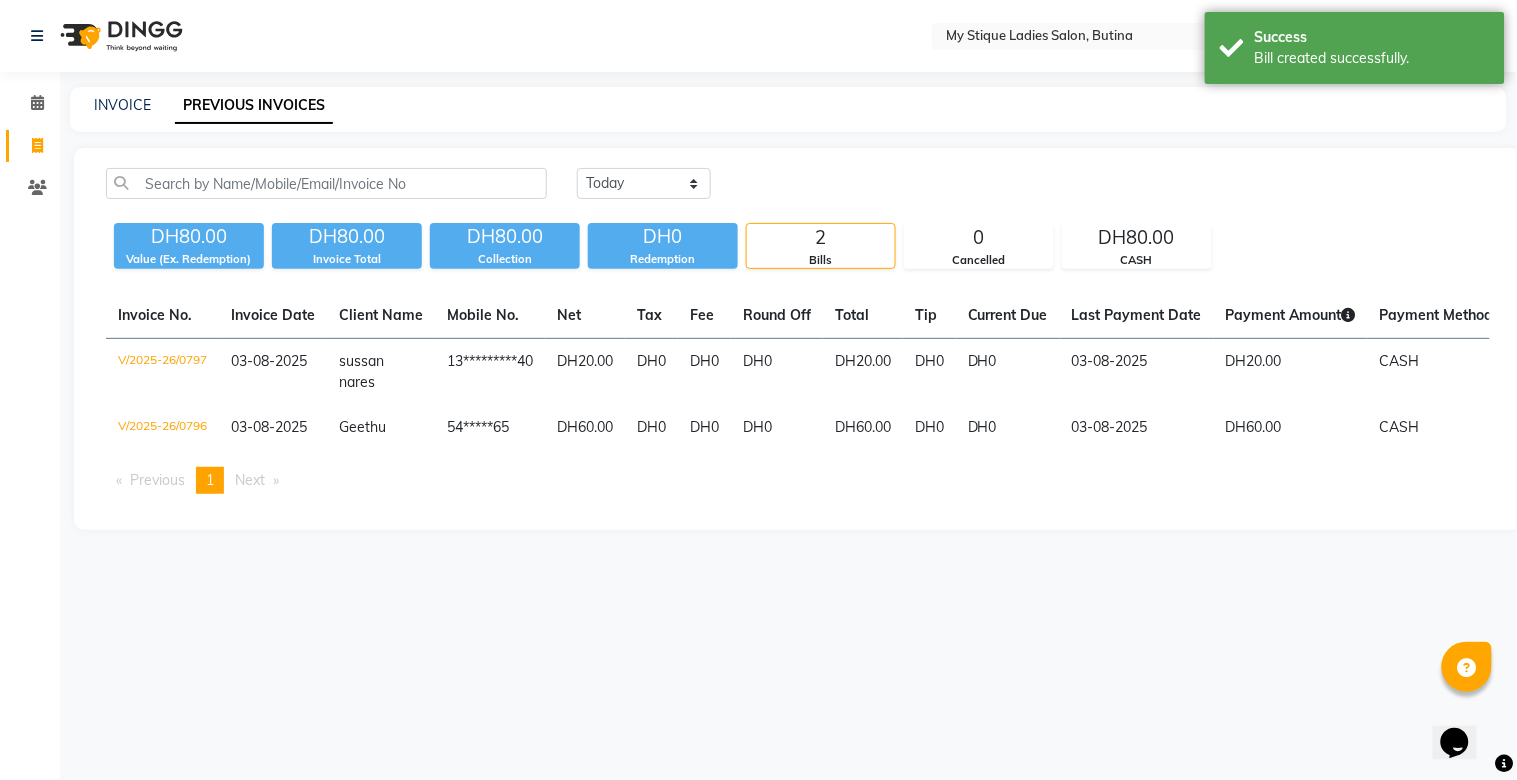click on "INVOICE PREVIOUS INVOICES" 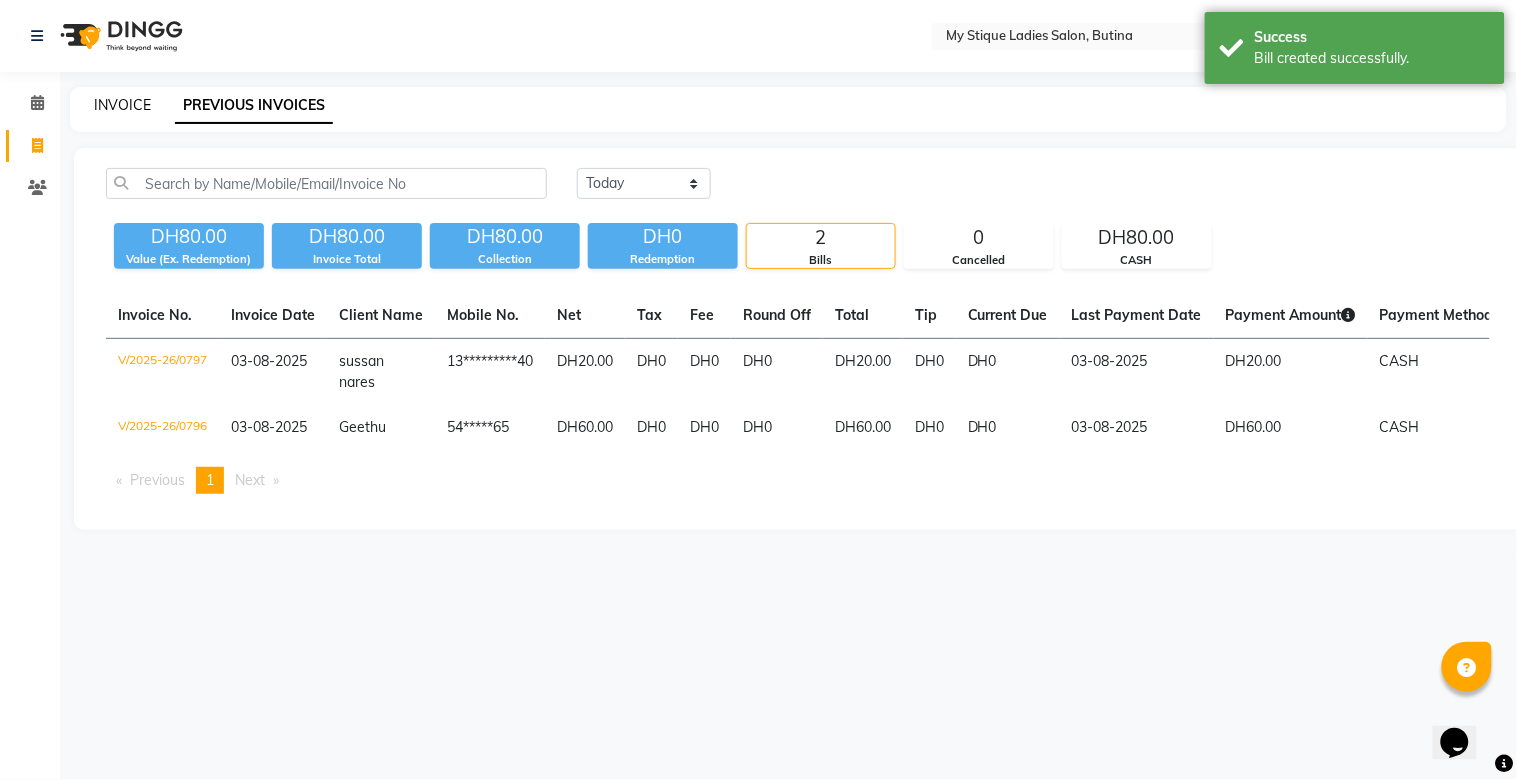 click on "INVOICE" 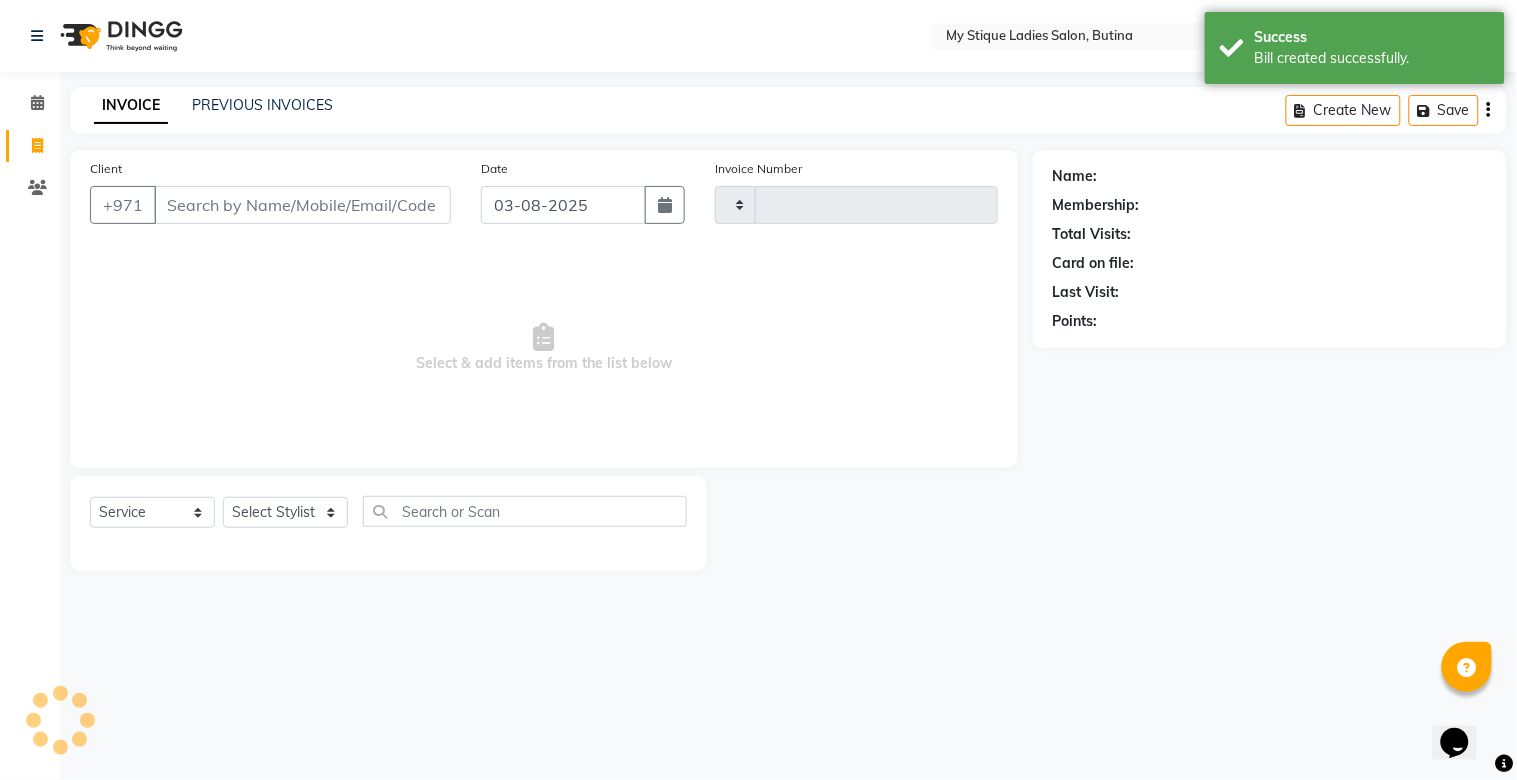 type on "0798" 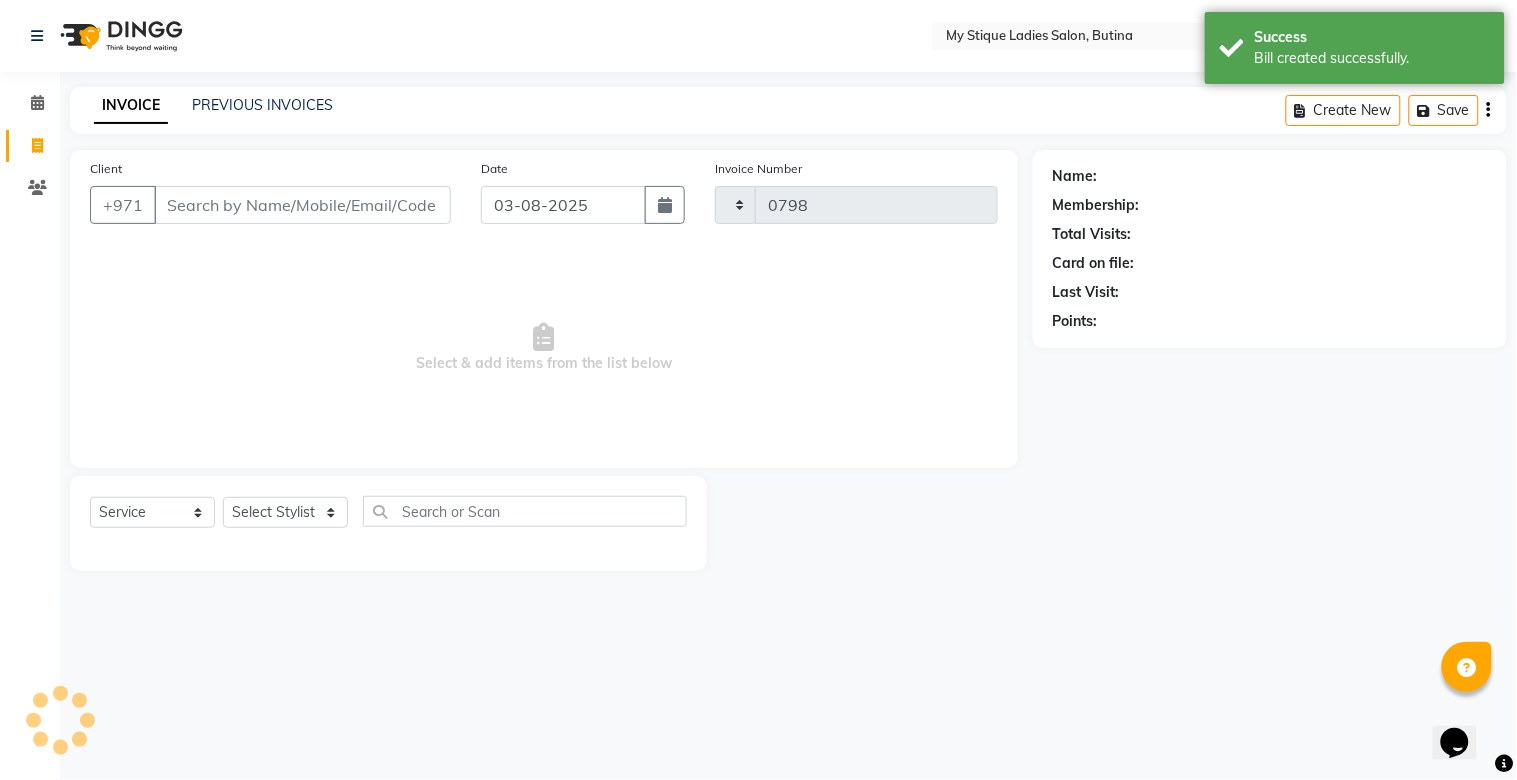 select on "7457" 